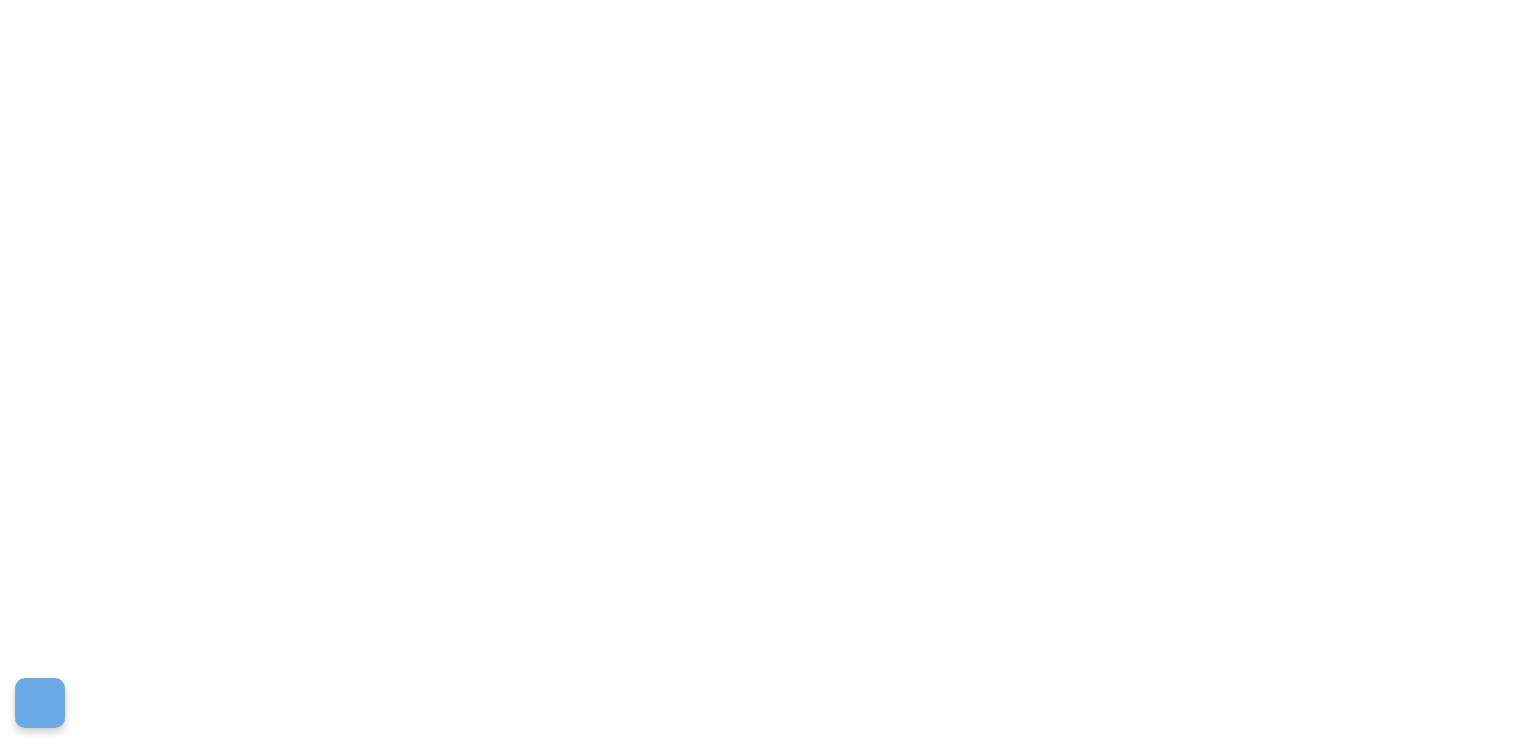 scroll, scrollTop: 0, scrollLeft: 0, axis: both 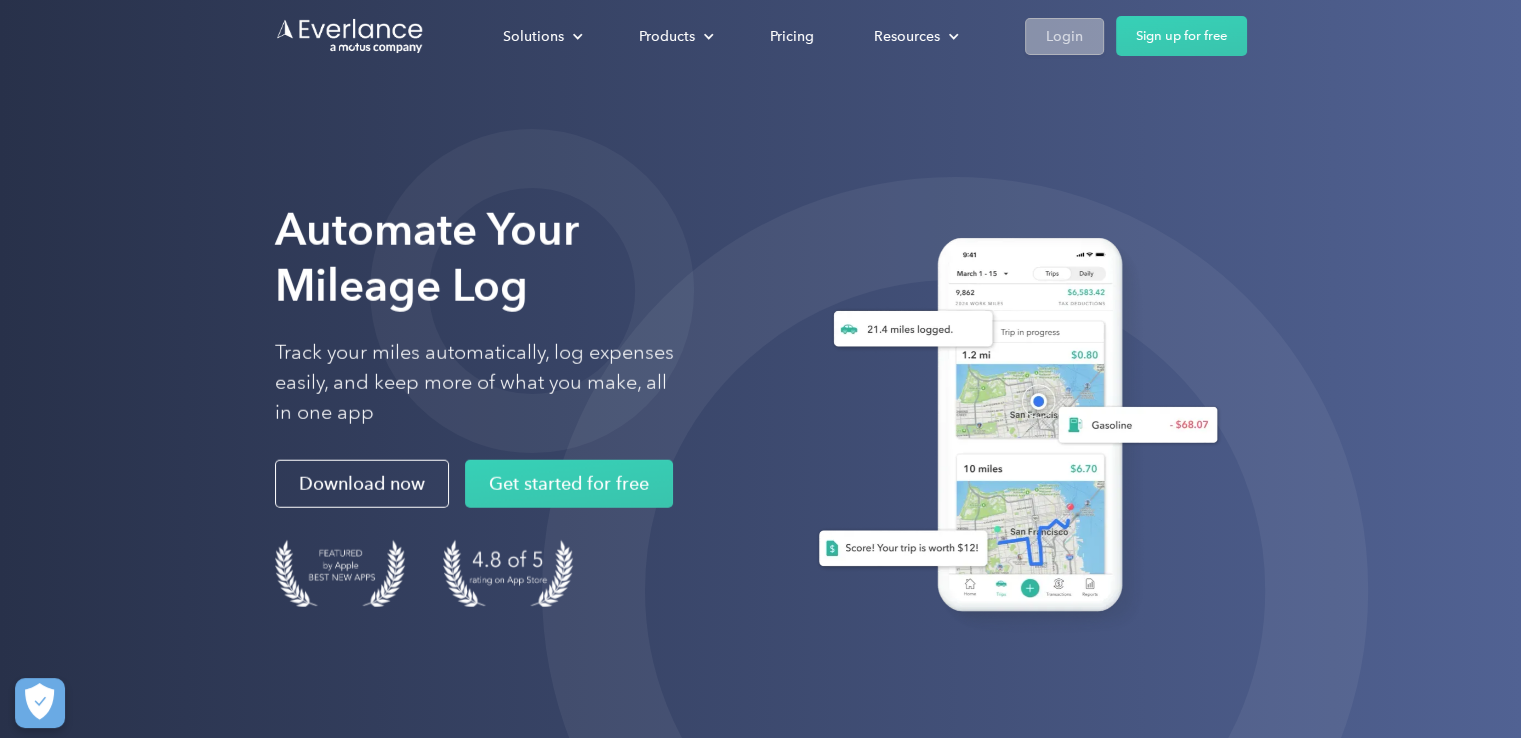 click on "Login" at bounding box center [1064, 36] 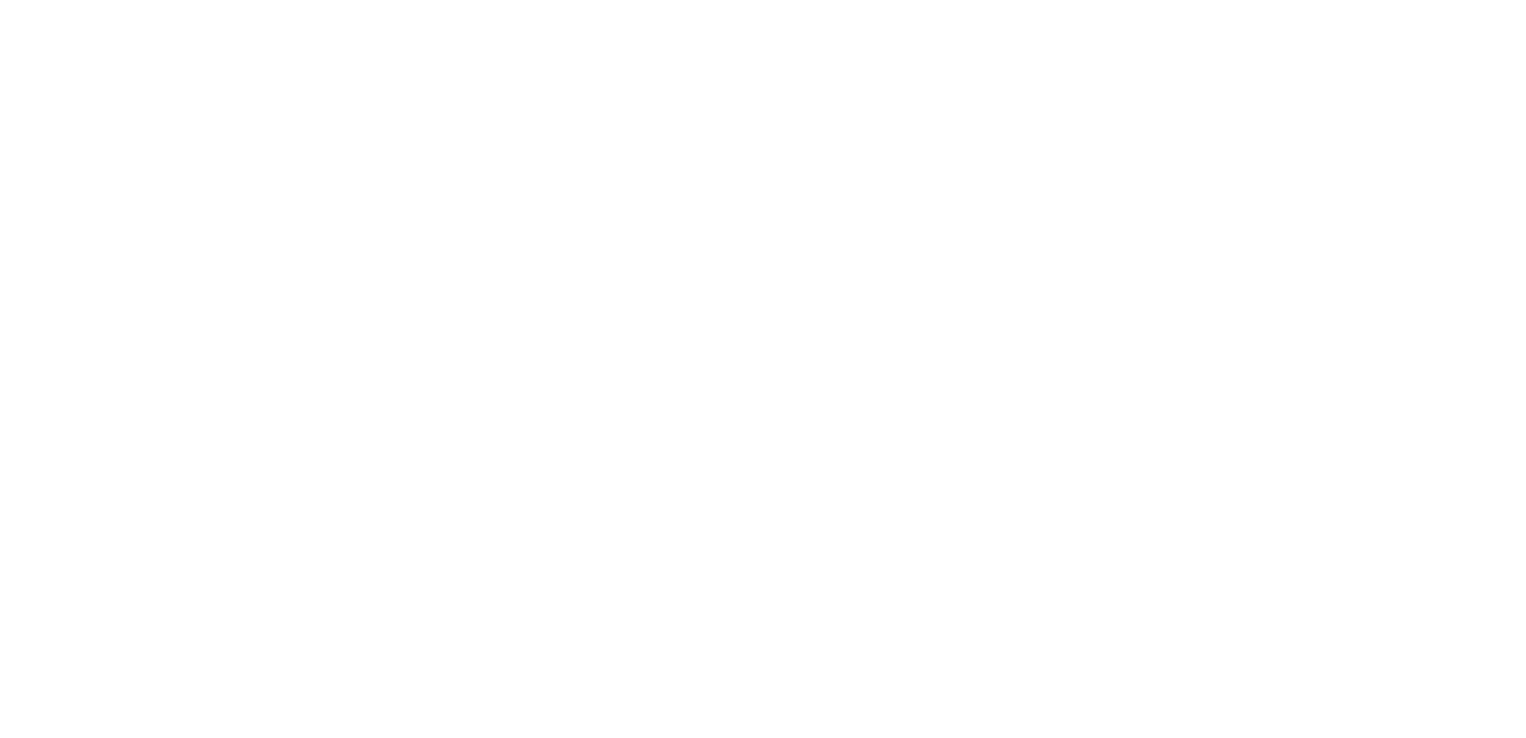 scroll, scrollTop: 0, scrollLeft: 0, axis: both 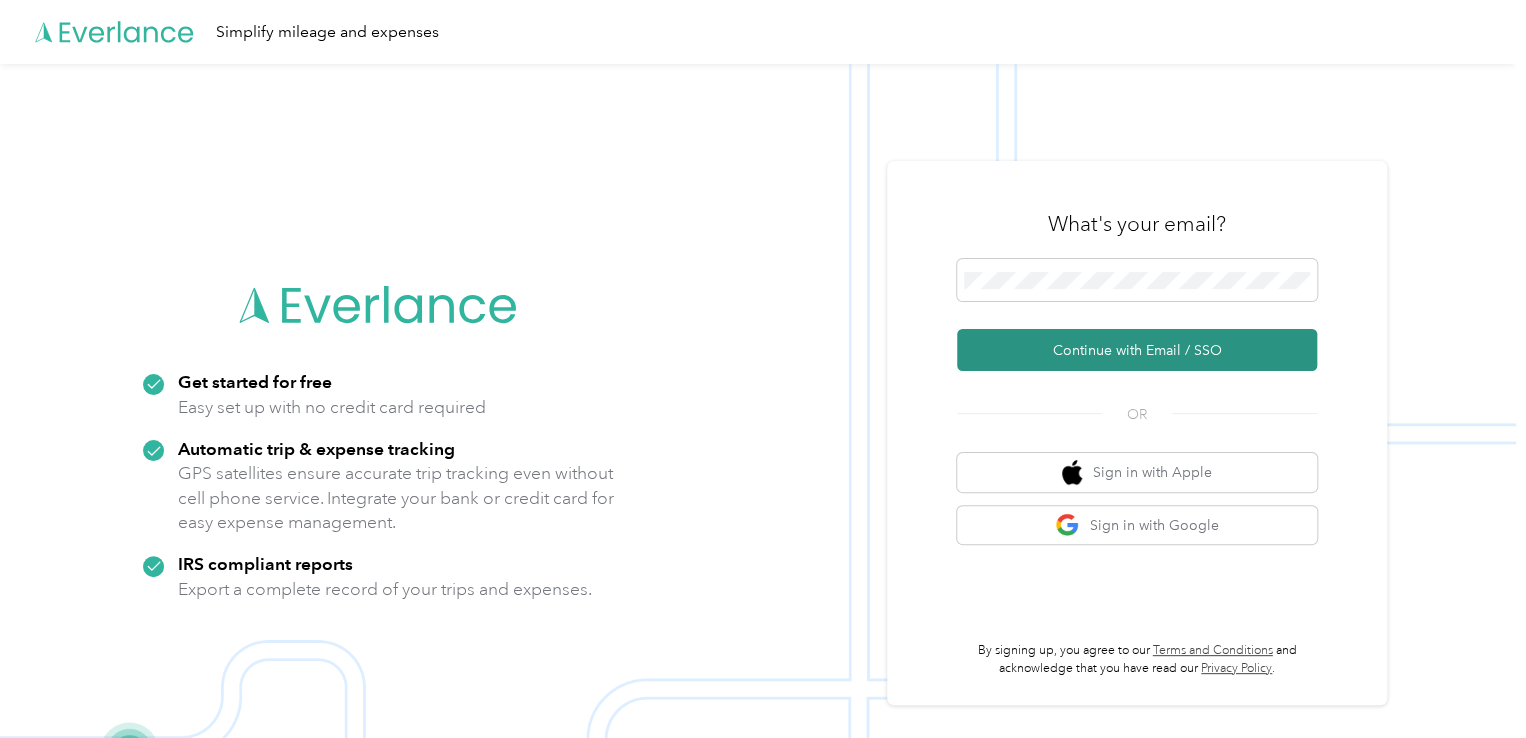 click on "Continue with Email / SSO" at bounding box center (1137, 350) 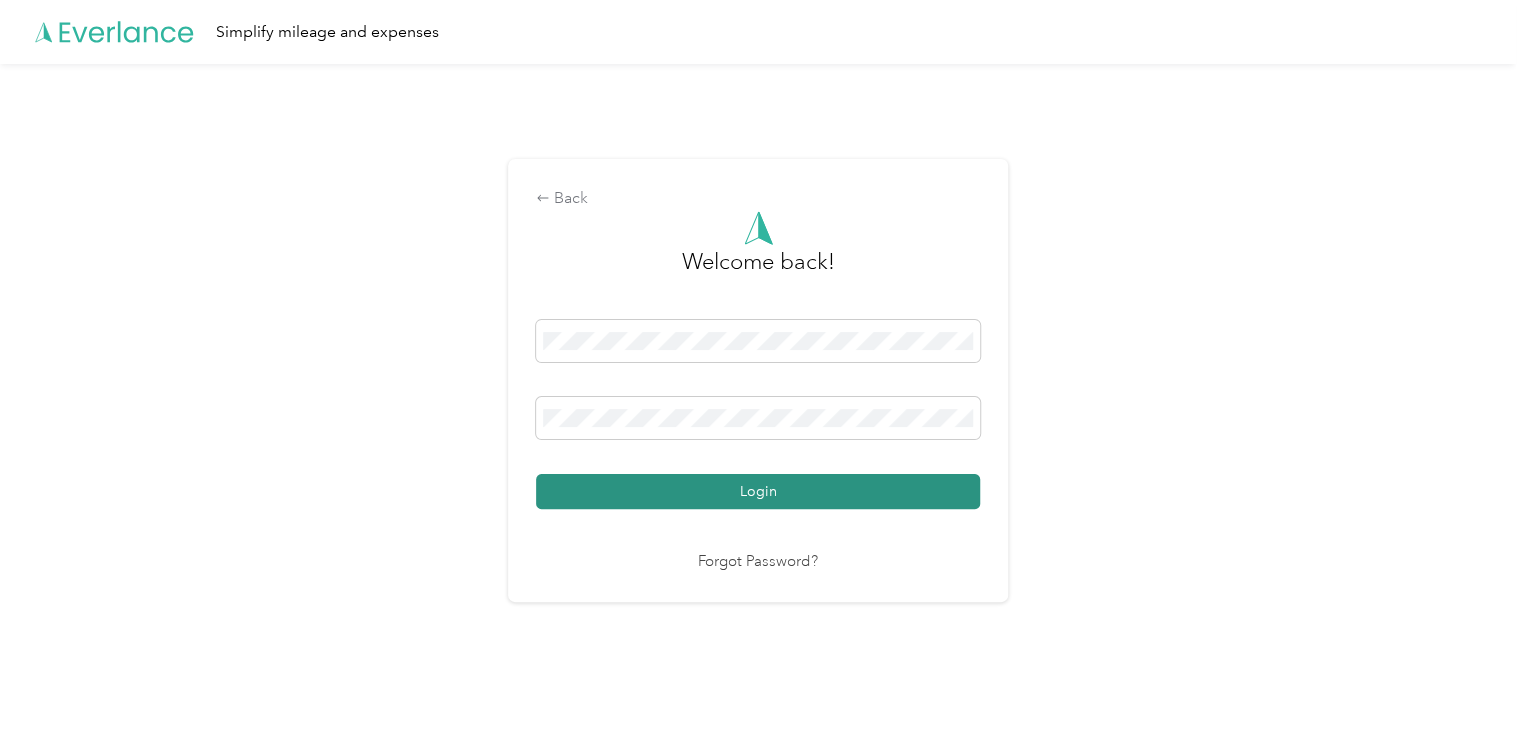 click on "Login" at bounding box center (758, 491) 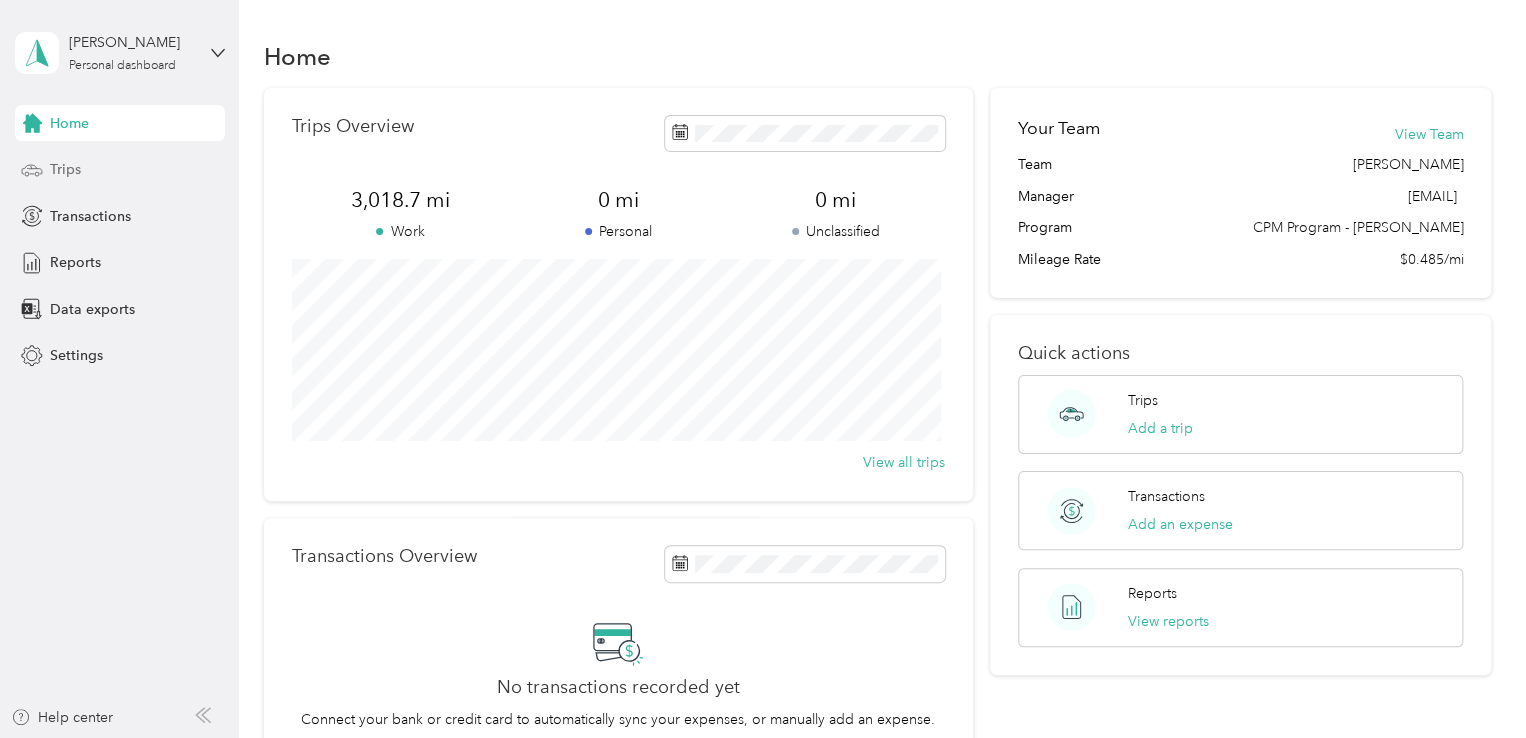 click on "Trips" at bounding box center (65, 169) 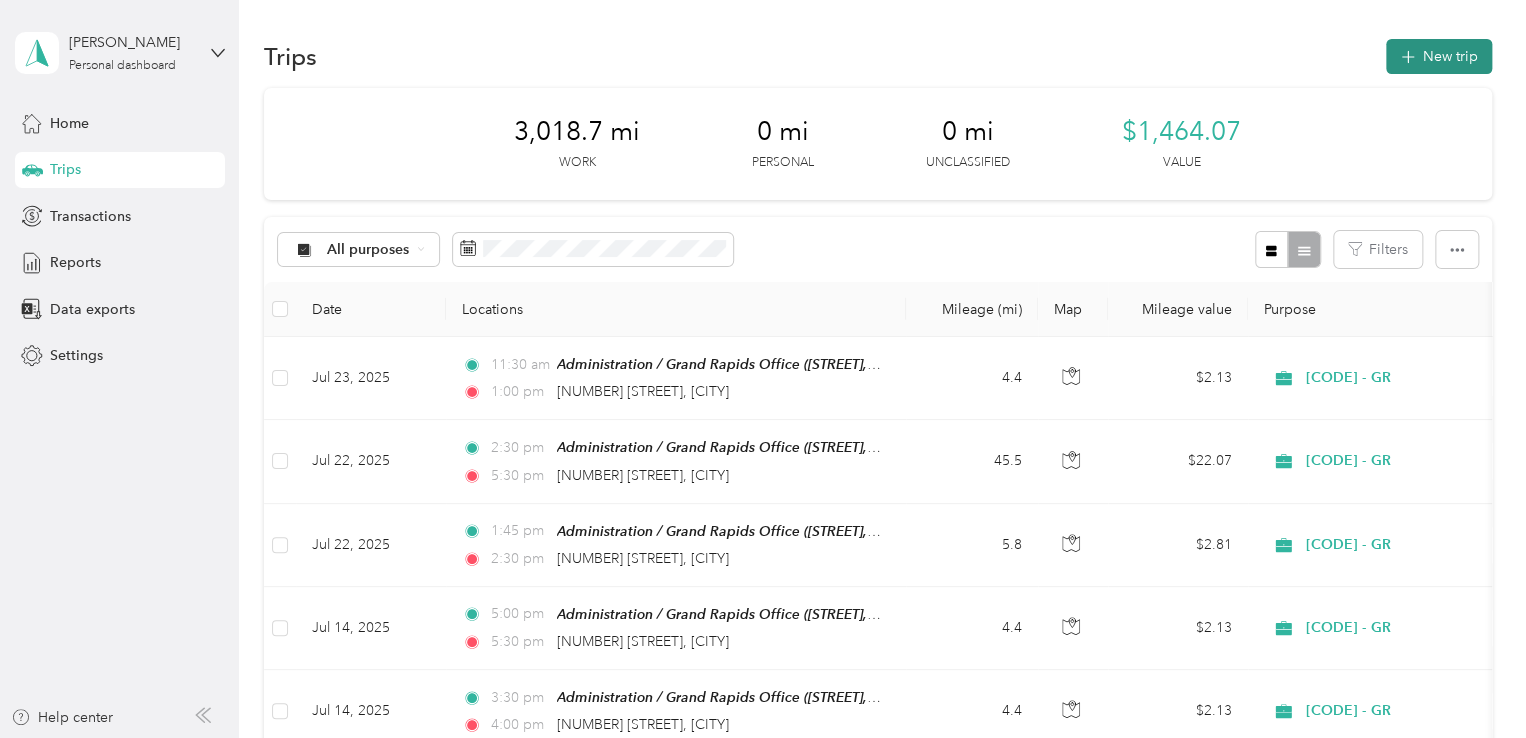 click on "New trip" at bounding box center [1439, 56] 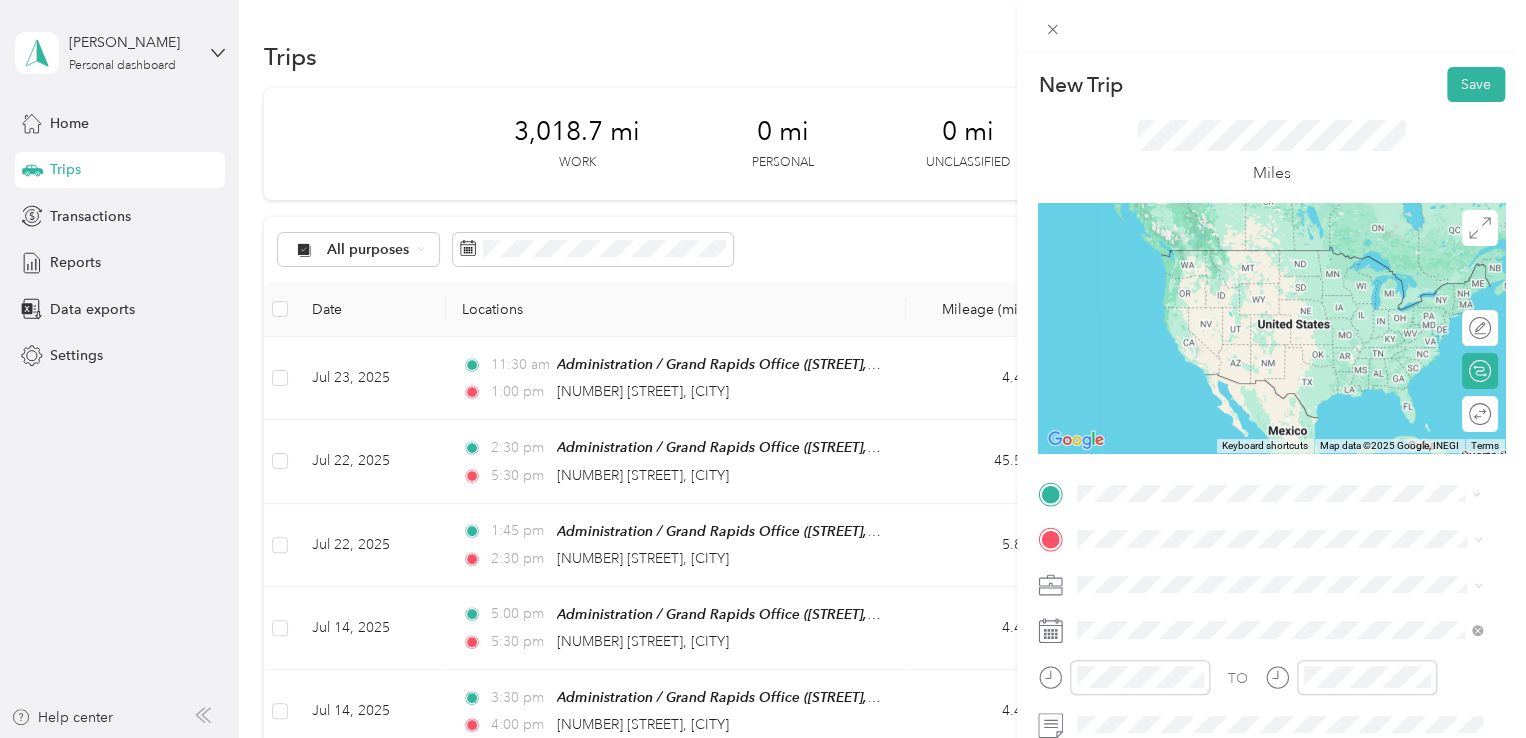 click on "[STREET], [POSTAL_CODE], [CITY], [STATE], [COUNTRY]" at bounding box center (1293, 286) 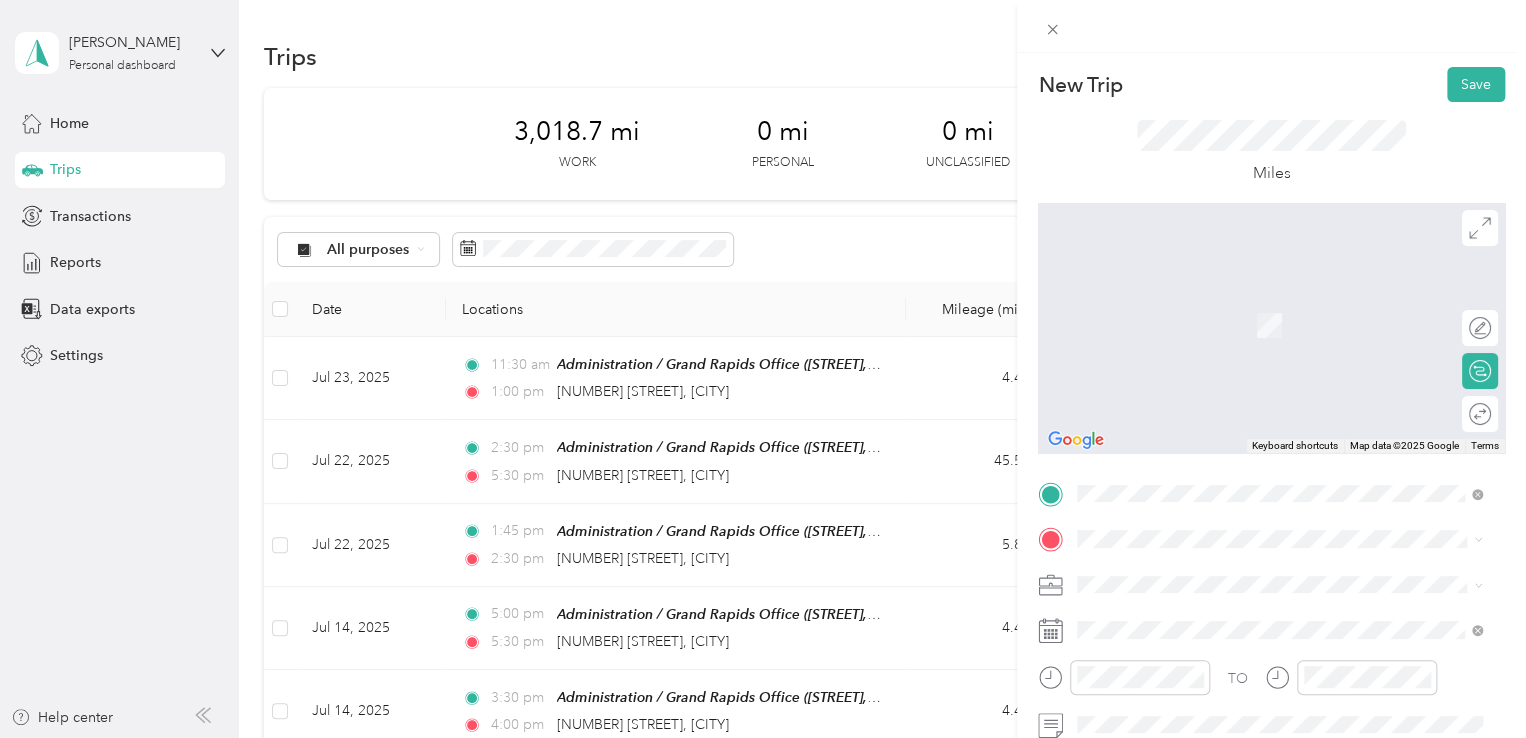 click on "[NUMBER] [STREET], [CITY], [POSTAL_CODE], [CITY], [STATE], [COUNTRY]" at bounding box center [1284, 335] 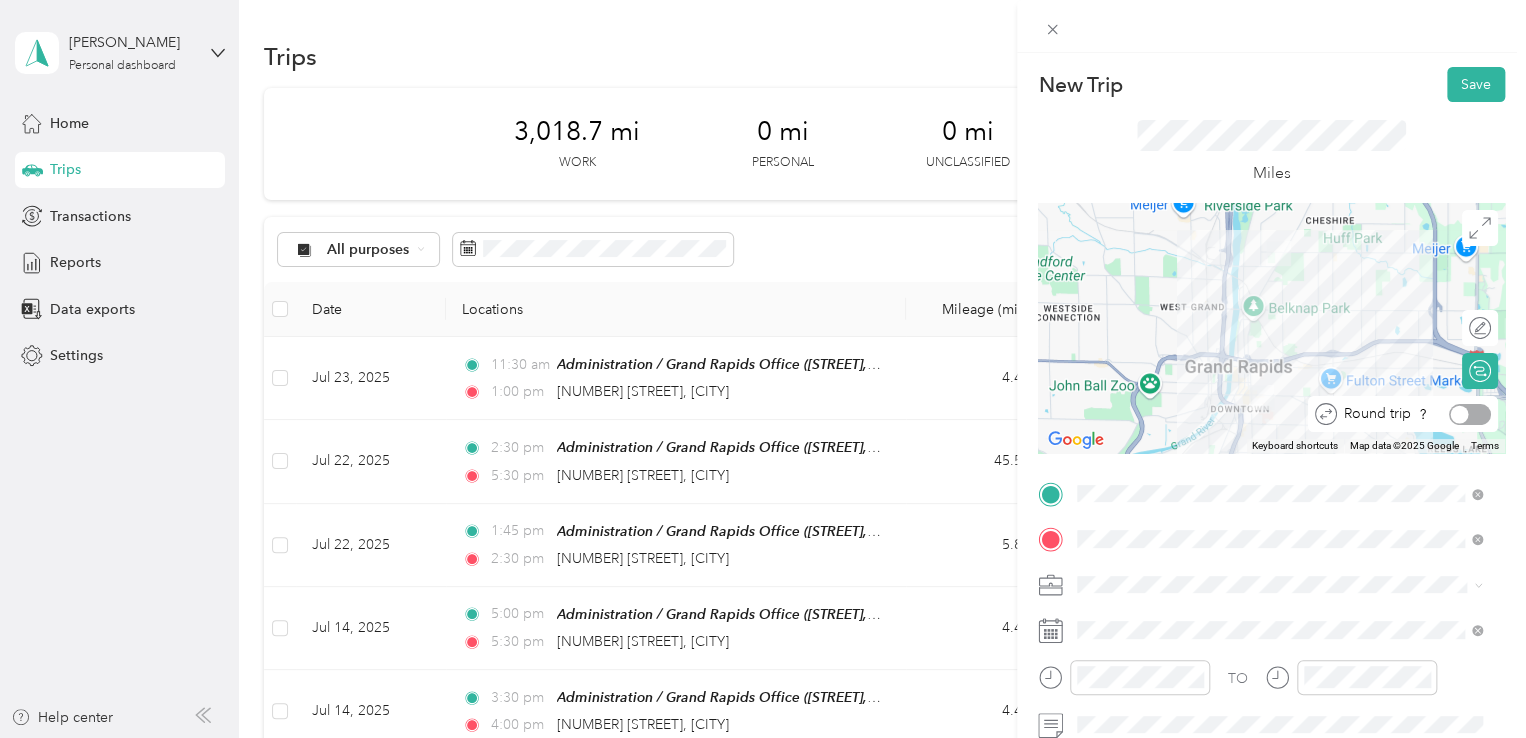 click at bounding box center (1470, 414) 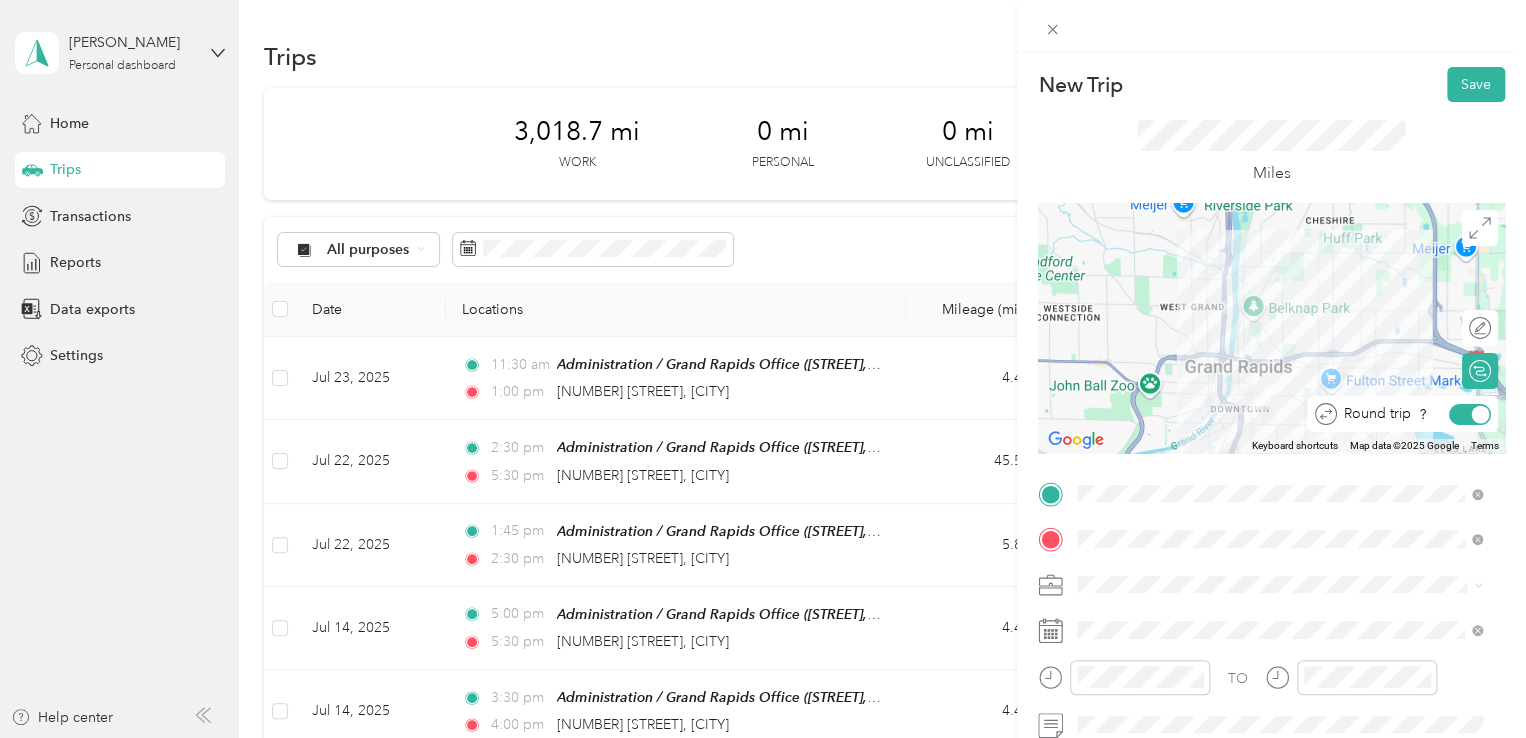 click at bounding box center [1470, 414] 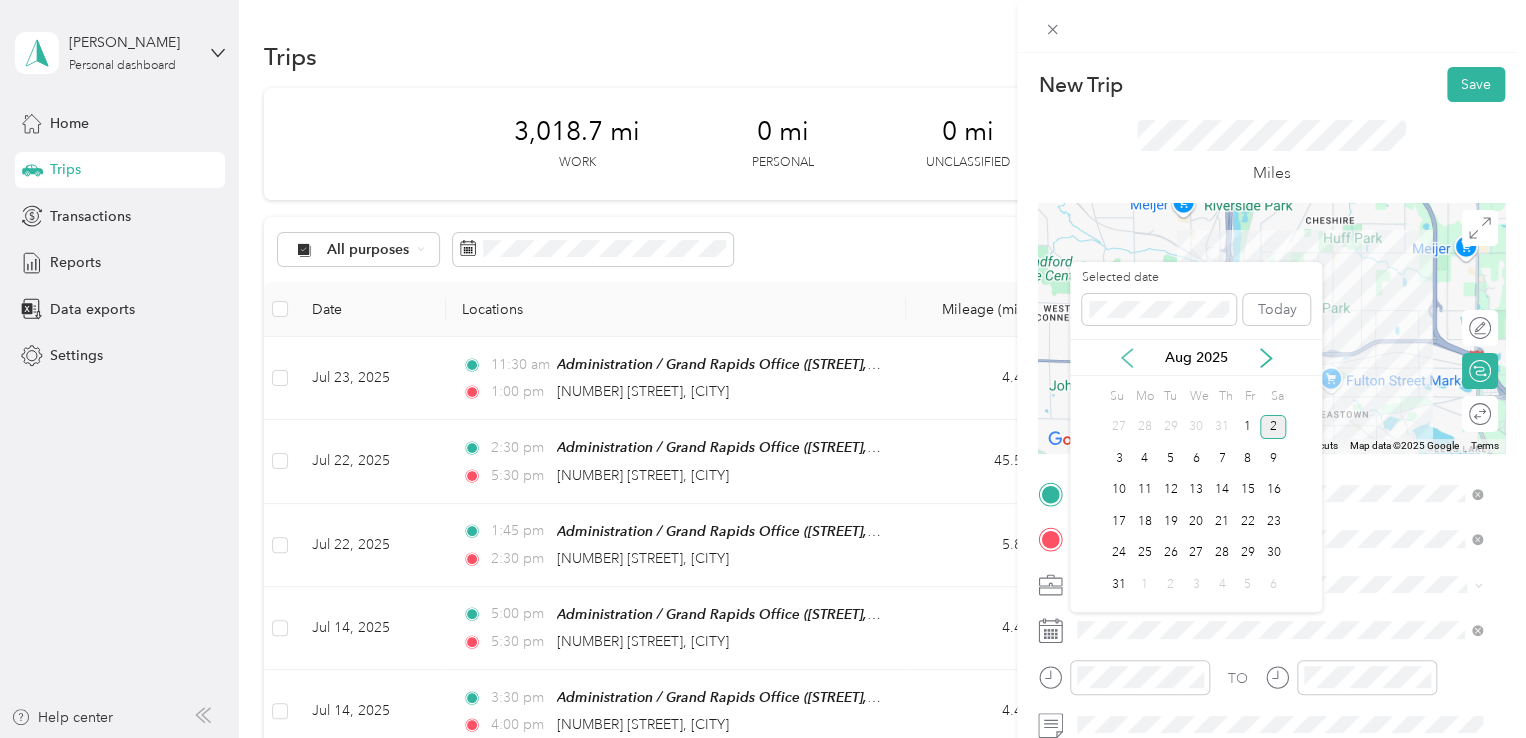 click 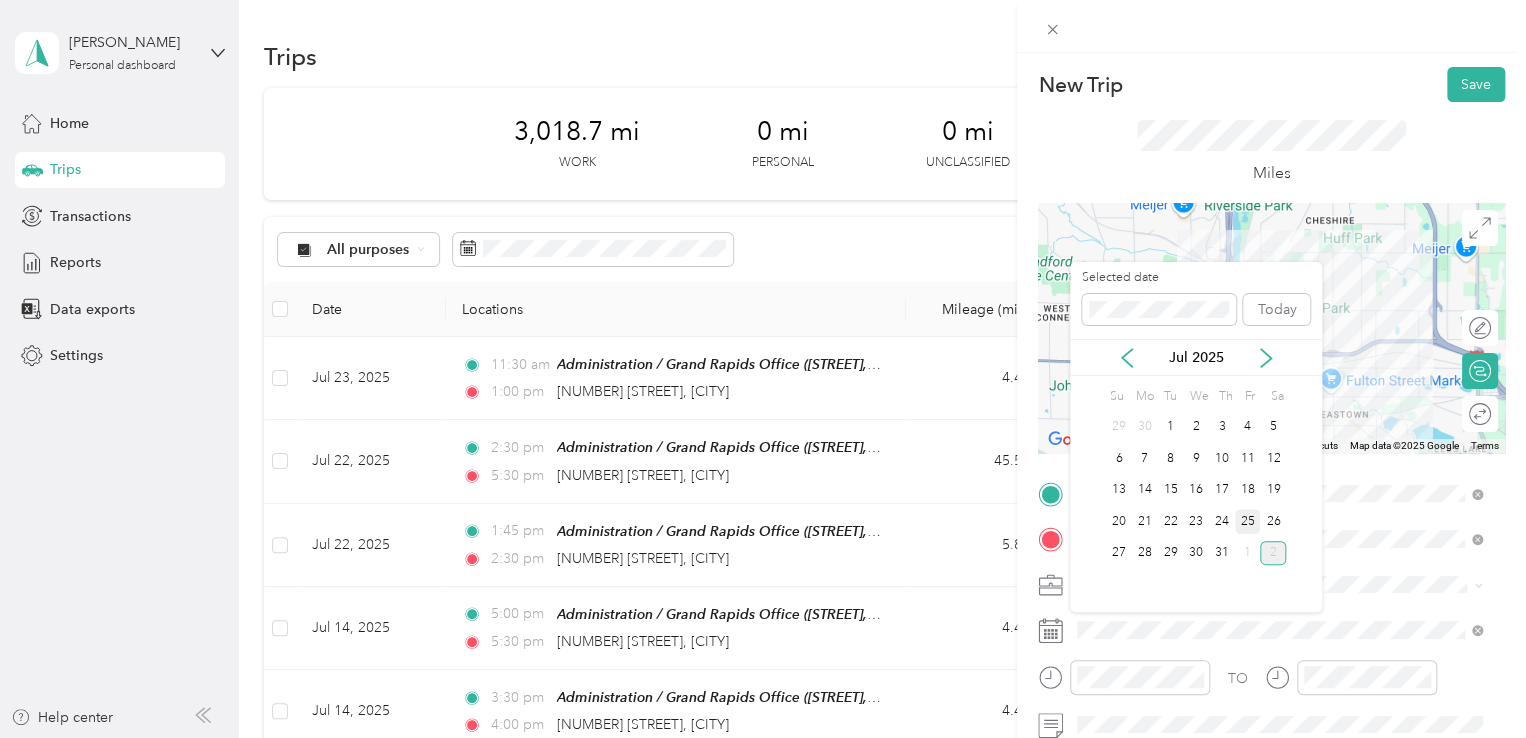 click on "25" at bounding box center [1248, 521] 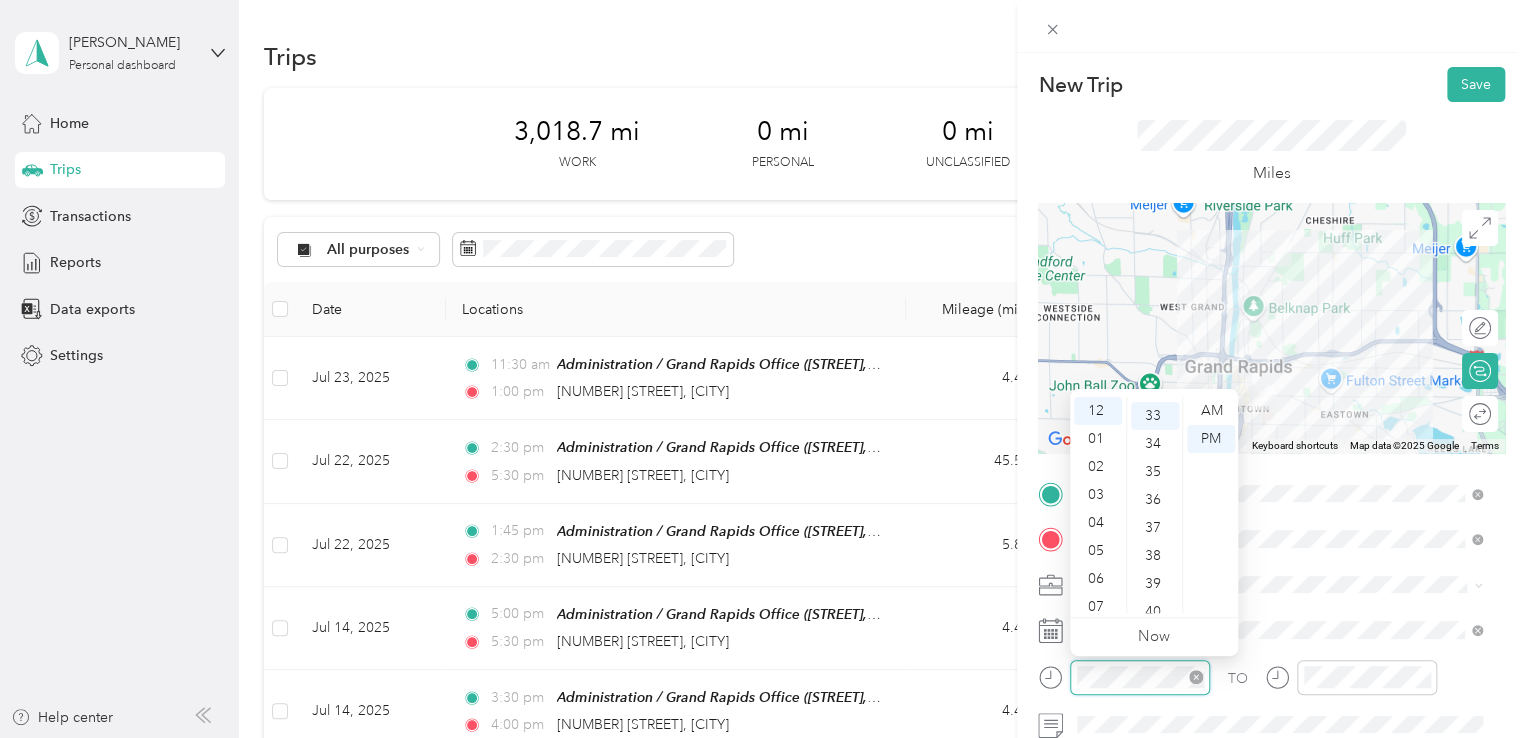 scroll, scrollTop: 924, scrollLeft: 0, axis: vertical 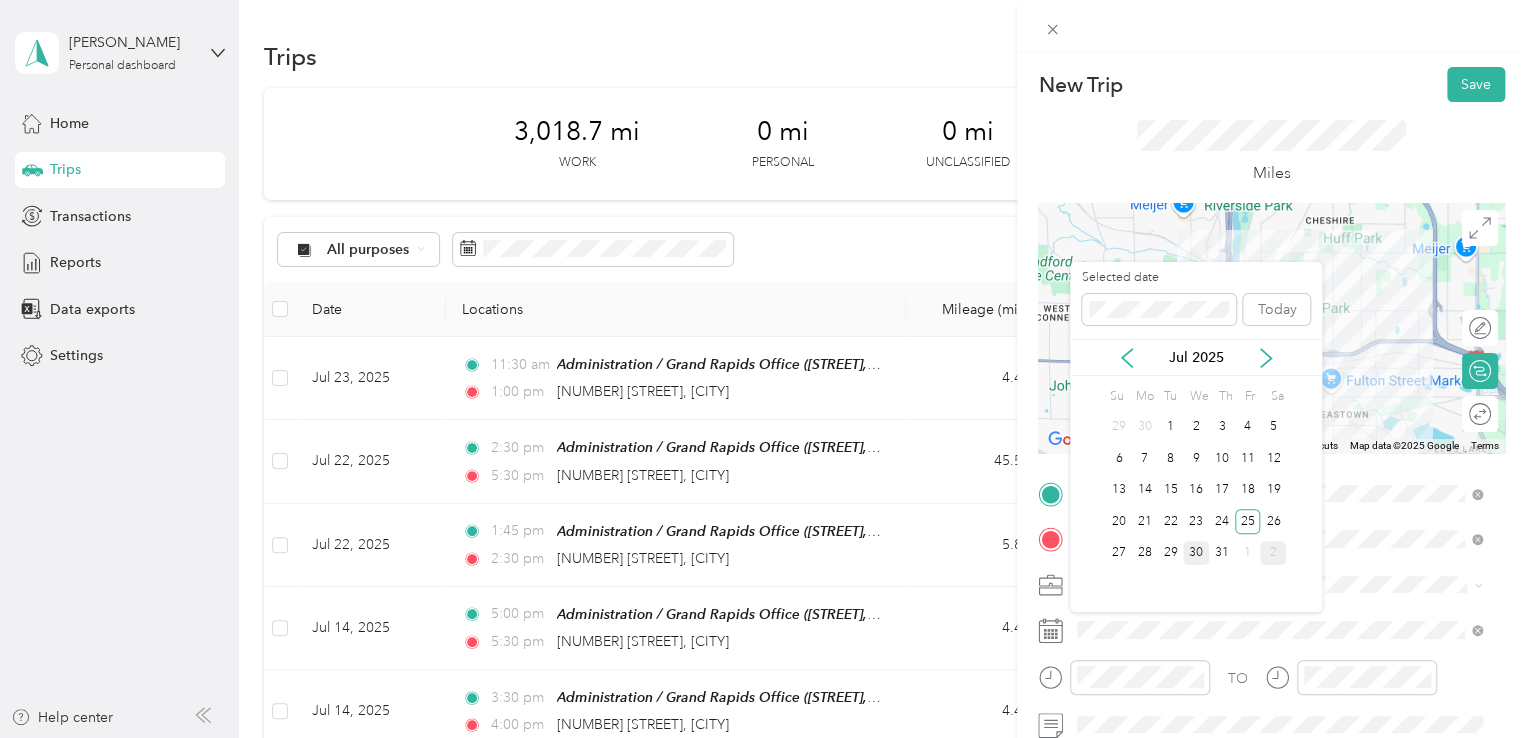 click on "30" at bounding box center (1196, 553) 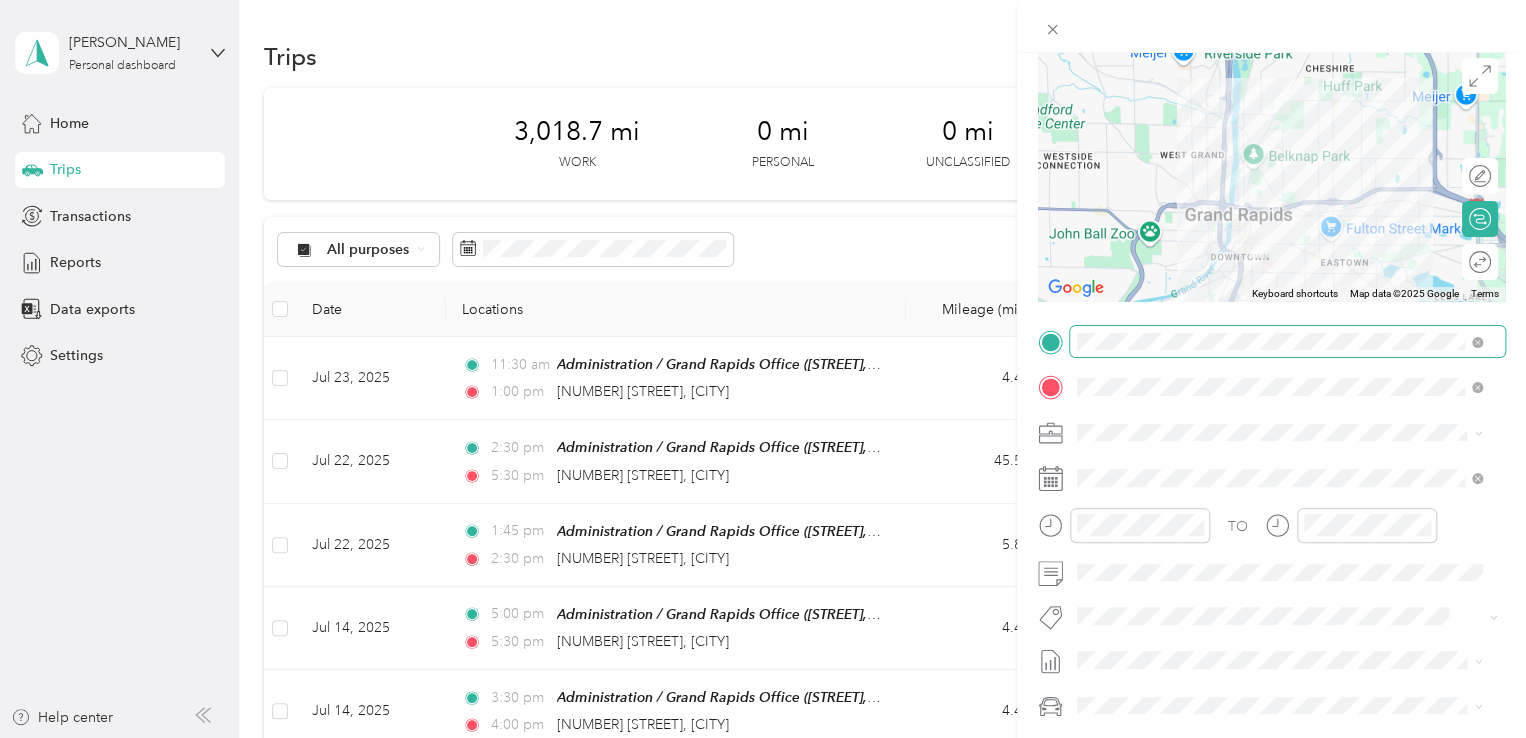 scroll, scrollTop: 156, scrollLeft: 0, axis: vertical 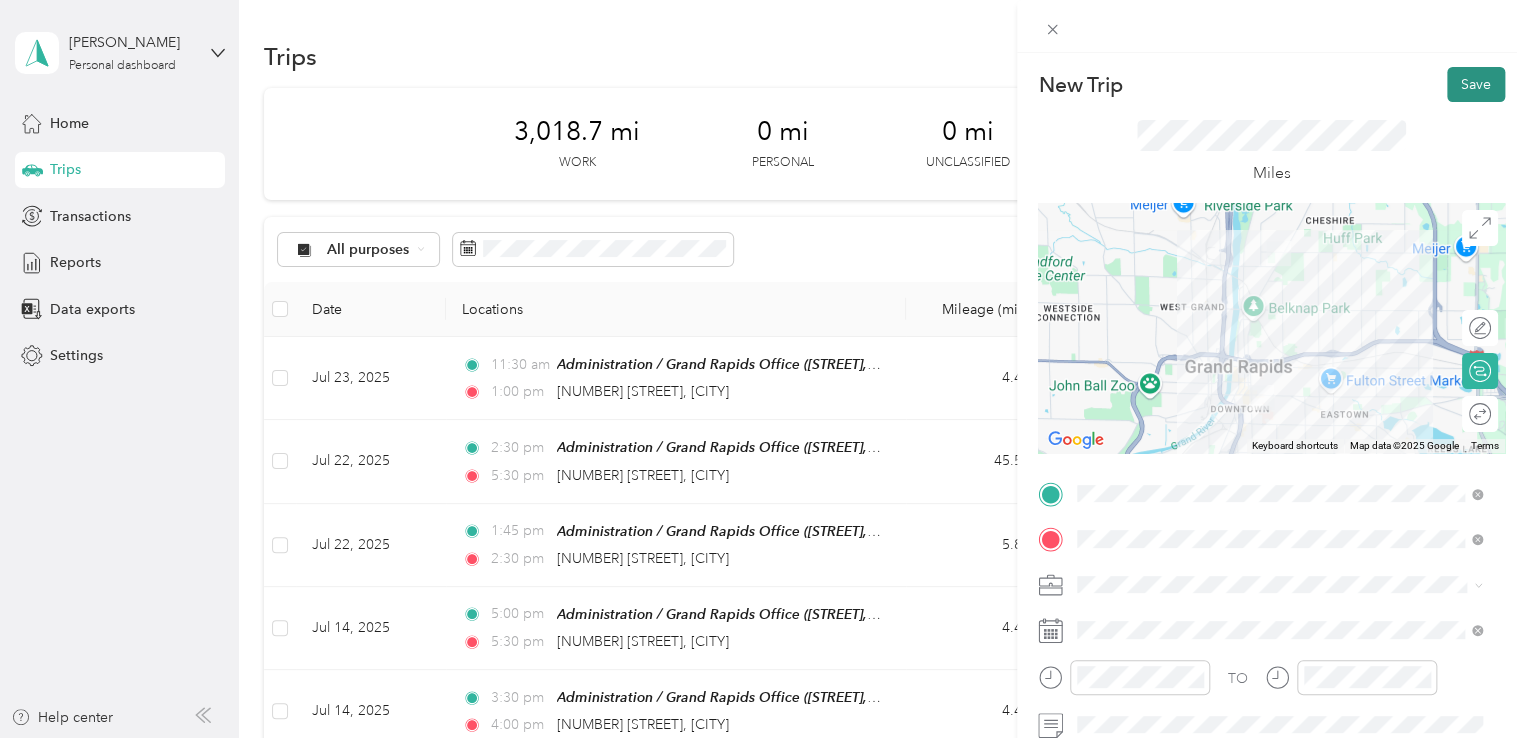 click on "Save" at bounding box center [1476, 84] 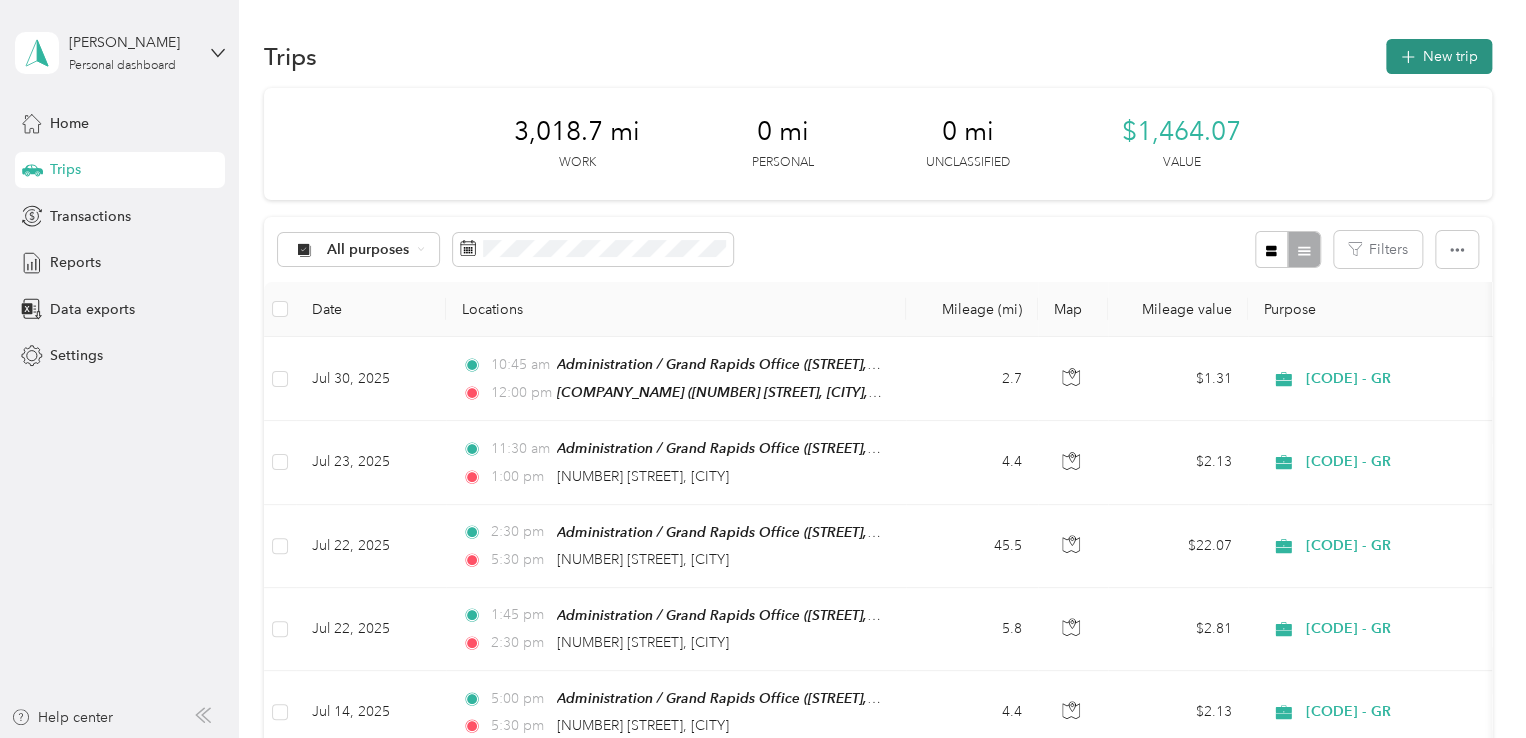 click on "New trip" at bounding box center [1439, 56] 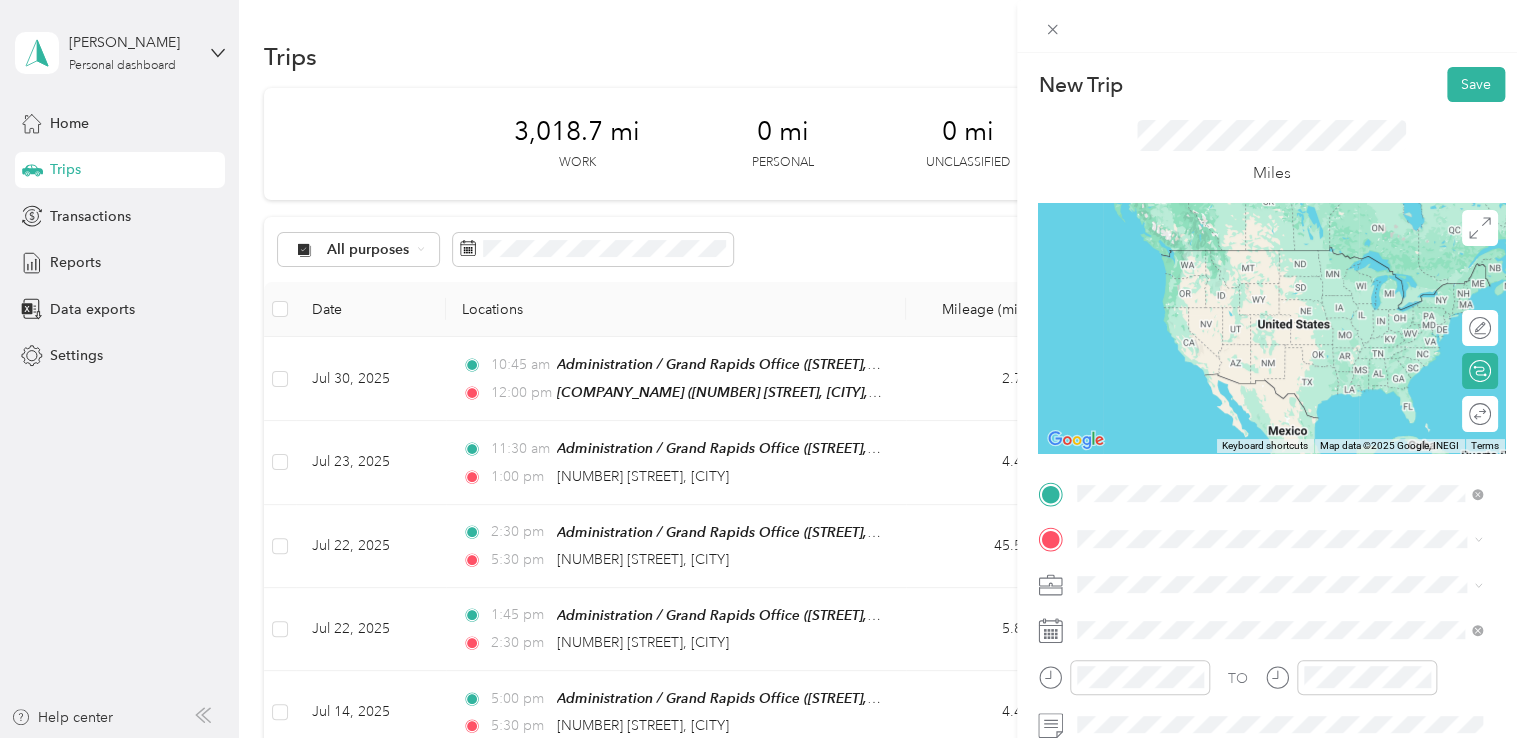 click on "[COMPANY_NAME] [NUMBER] [STREET], [CITY], [POSTAL_CODE], [CITY], [STATE], [COUNTRY]" at bounding box center (1295, 279) 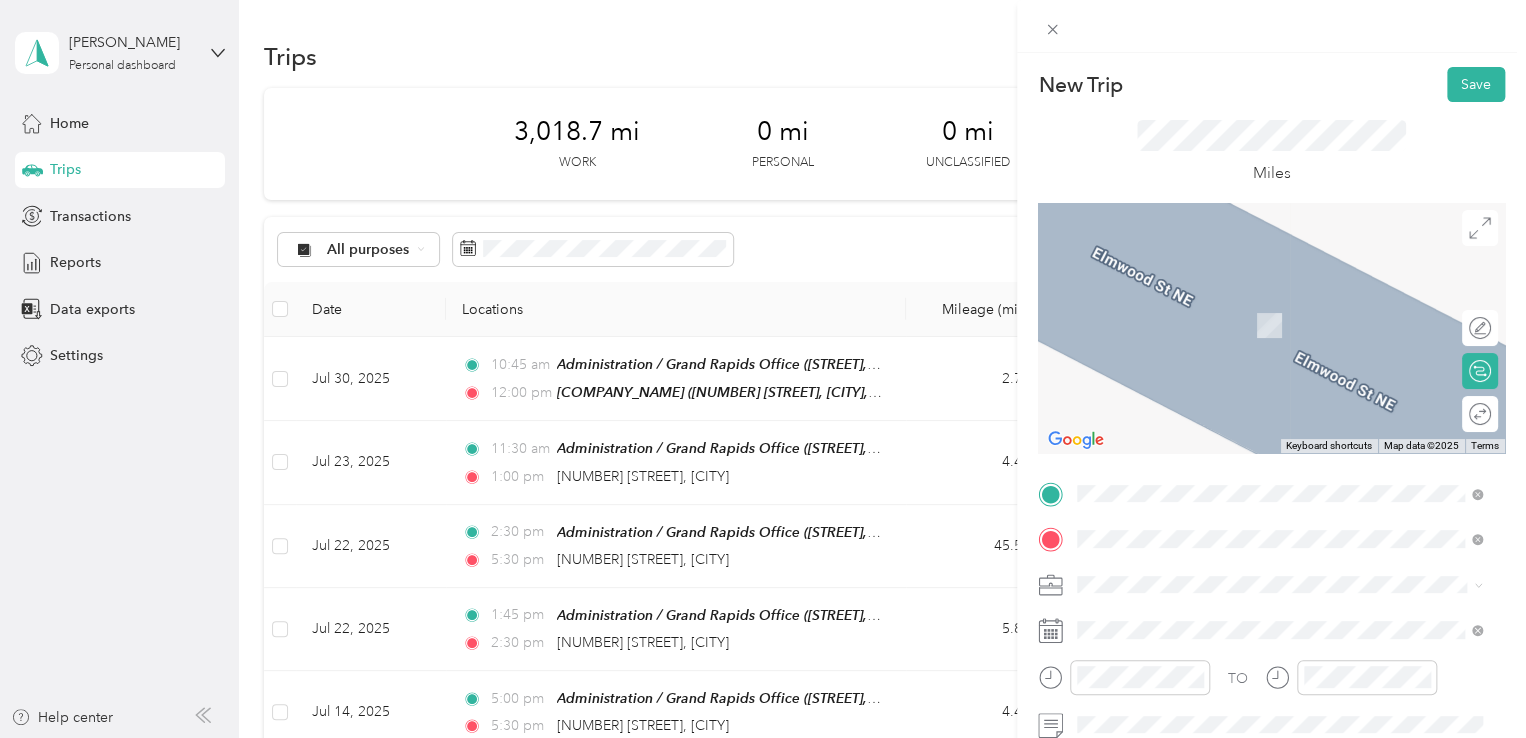 click on "[NUMBER] [STREET], [CITY], [POSTAL_CODE], [CITY], [STATE], [COUNTRY]" at bounding box center [1284, 336] 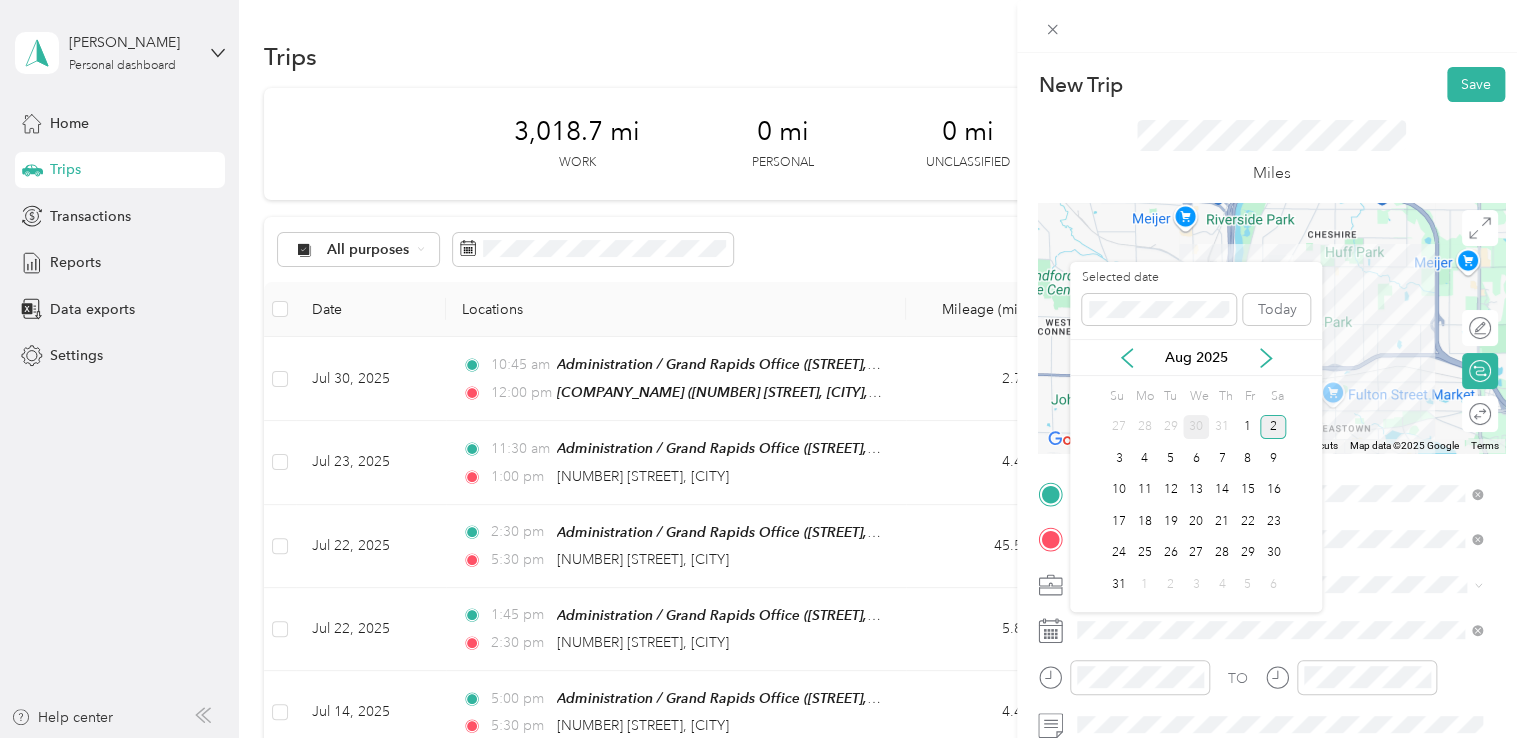 click on "30" at bounding box center (1196, 427) 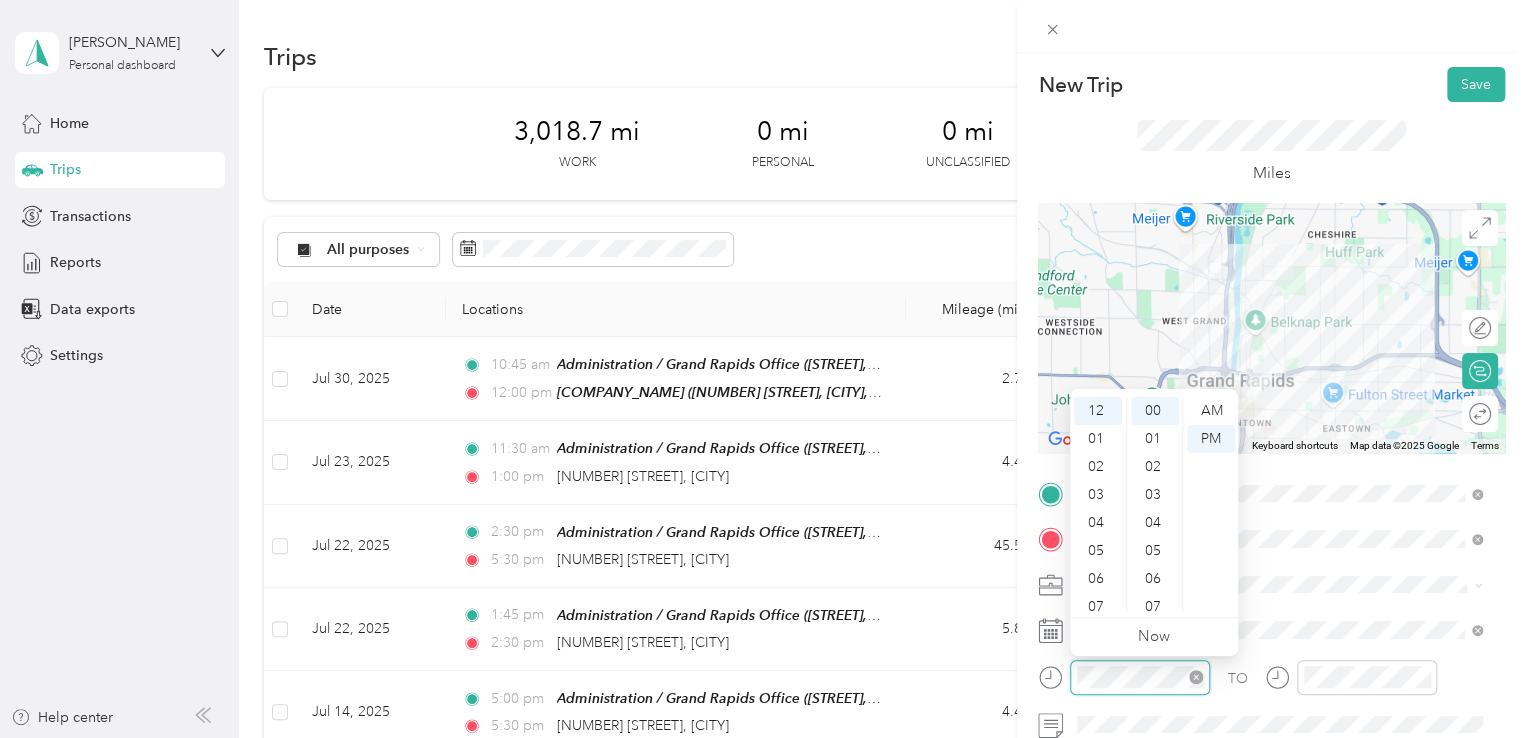 scroll, scrollTop: 0, scrollLeft: 0, axis: both 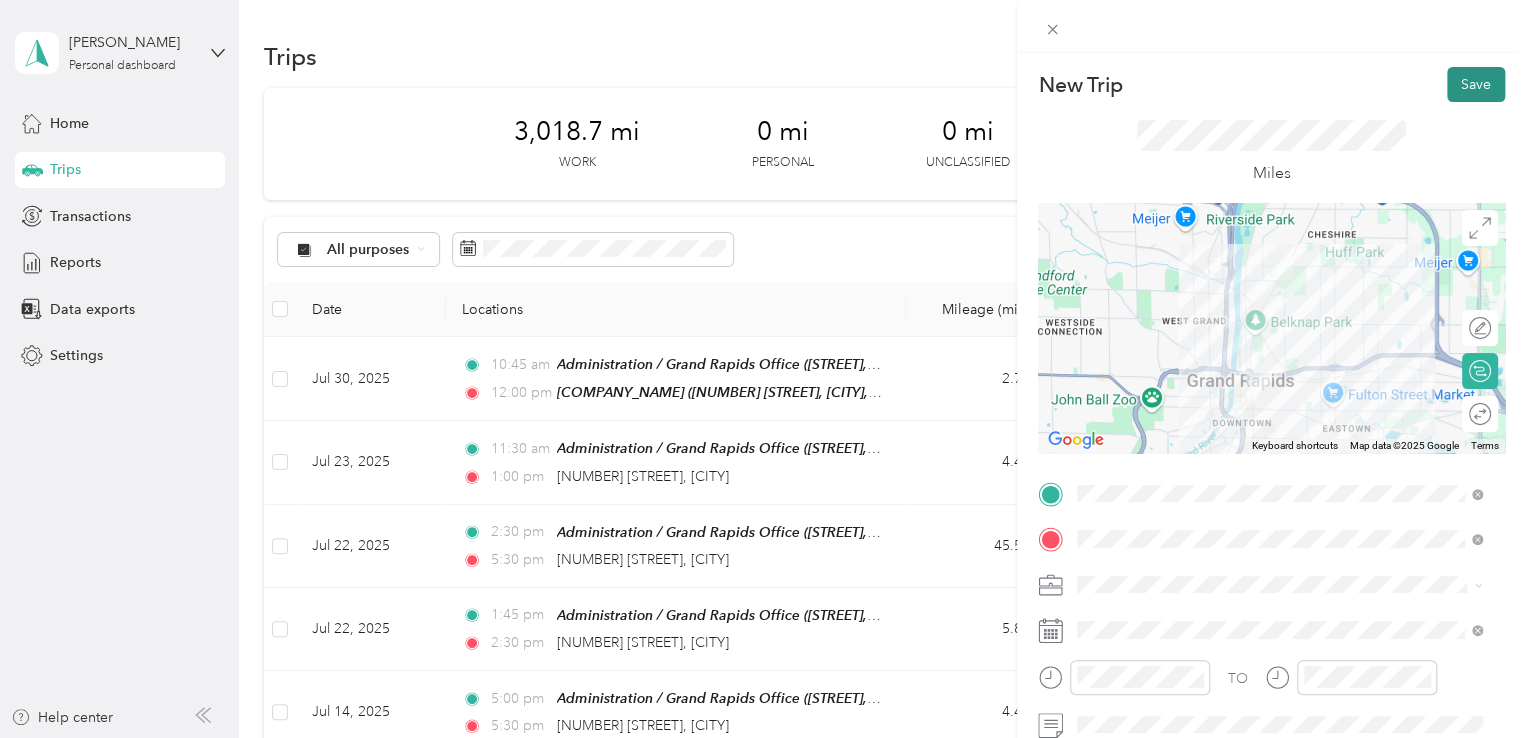 click on "Save" at bounding box center (1476, 84) 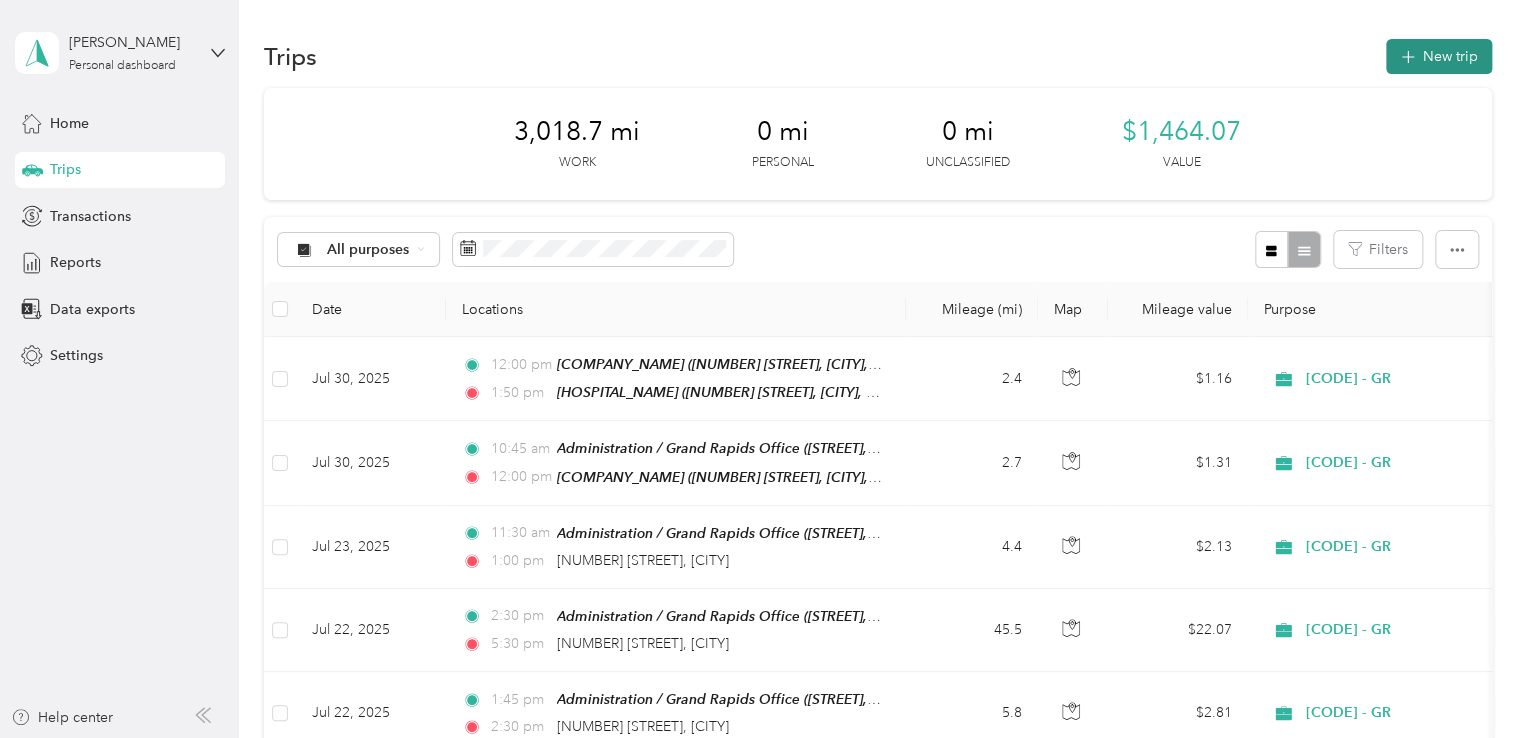 click on "New trip" at bounding box center [1439, 56] 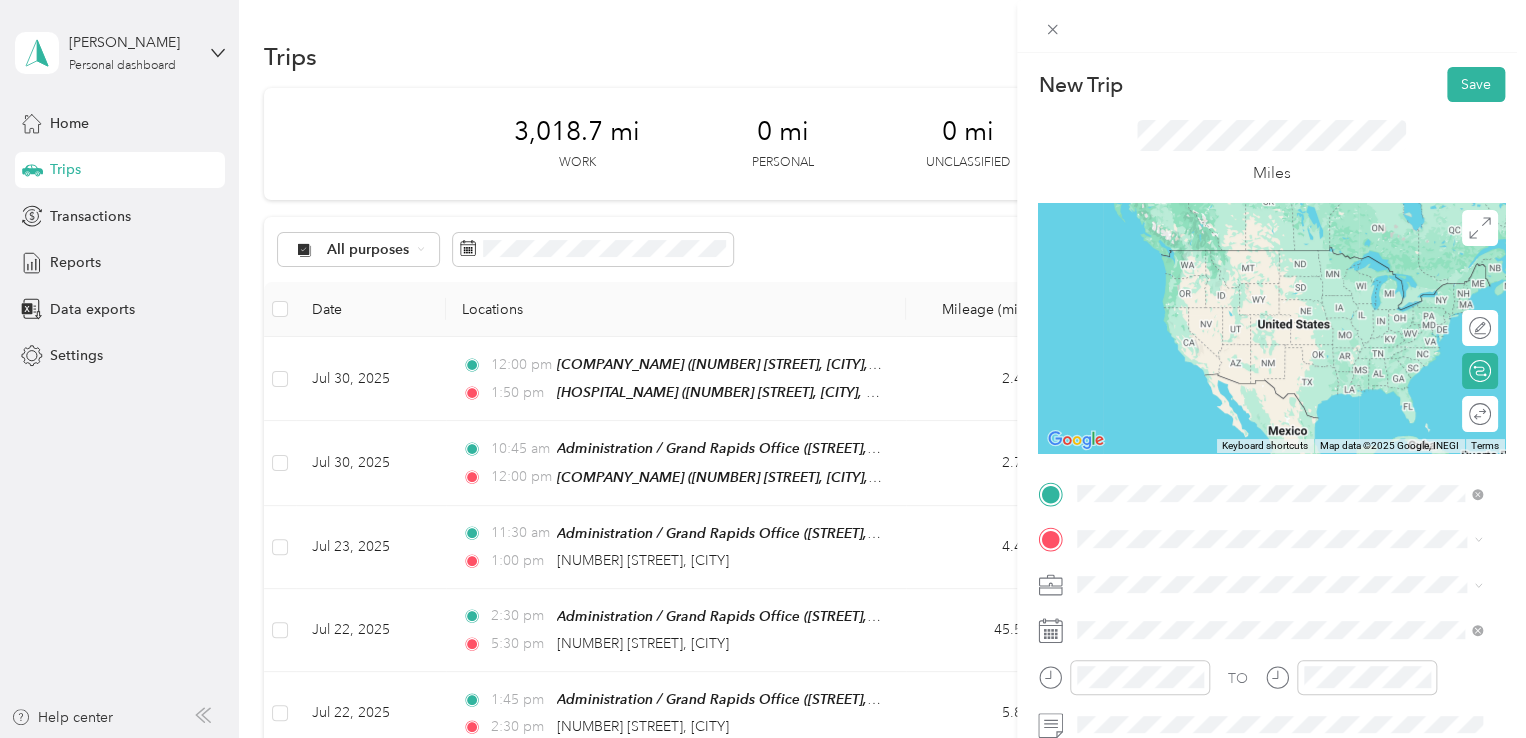 click on "[HOSPITAL_NAME]" at bounding box center [1178, 257] 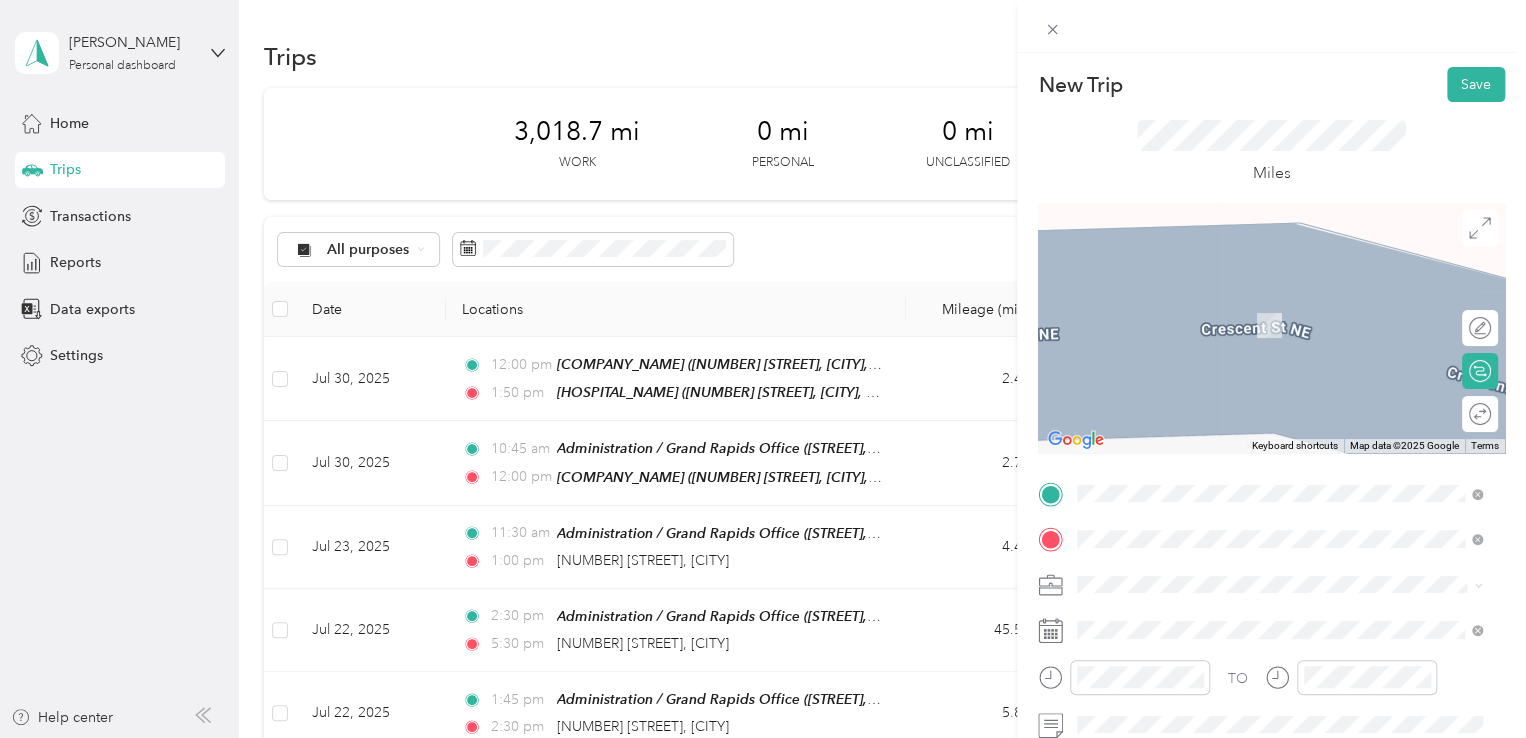 click on "[STREET], [POSTAL_CODE], [CITY], [STATE], [COUNTRY]" at bounding box center [1293, 332] 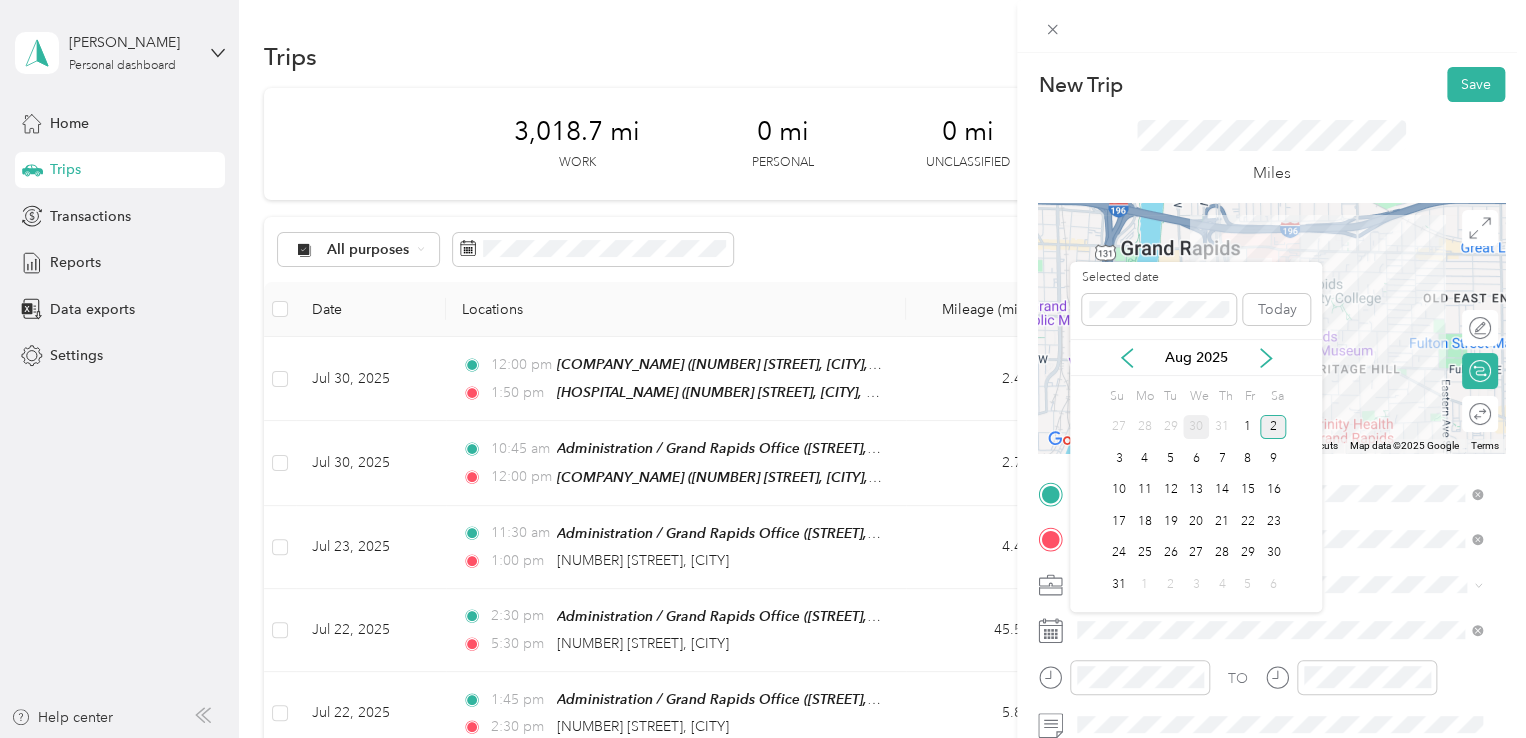 click on "30" at bounding box center [1196, 427] 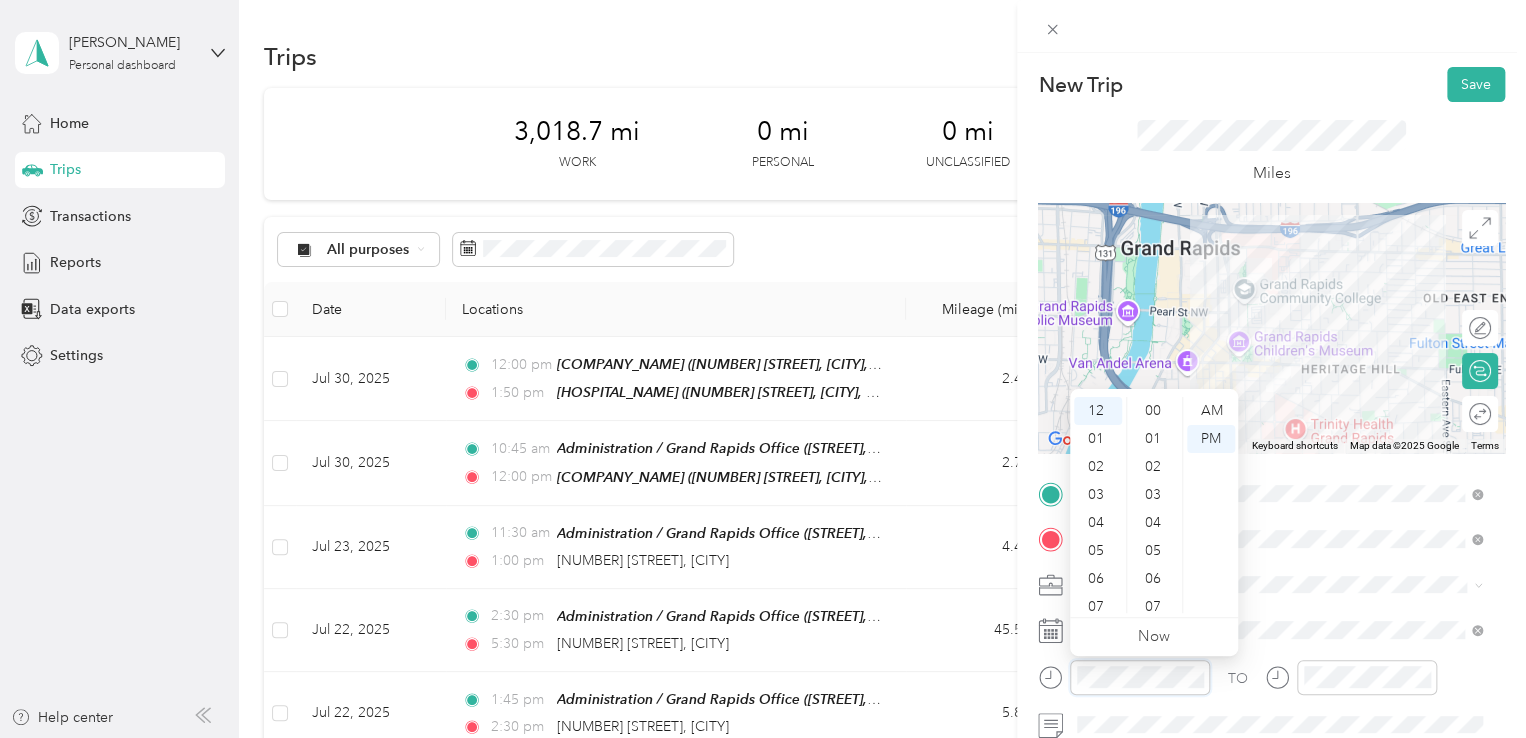 scroll, scrollTop: 1064, scrollLeft: 0, axis: vertical 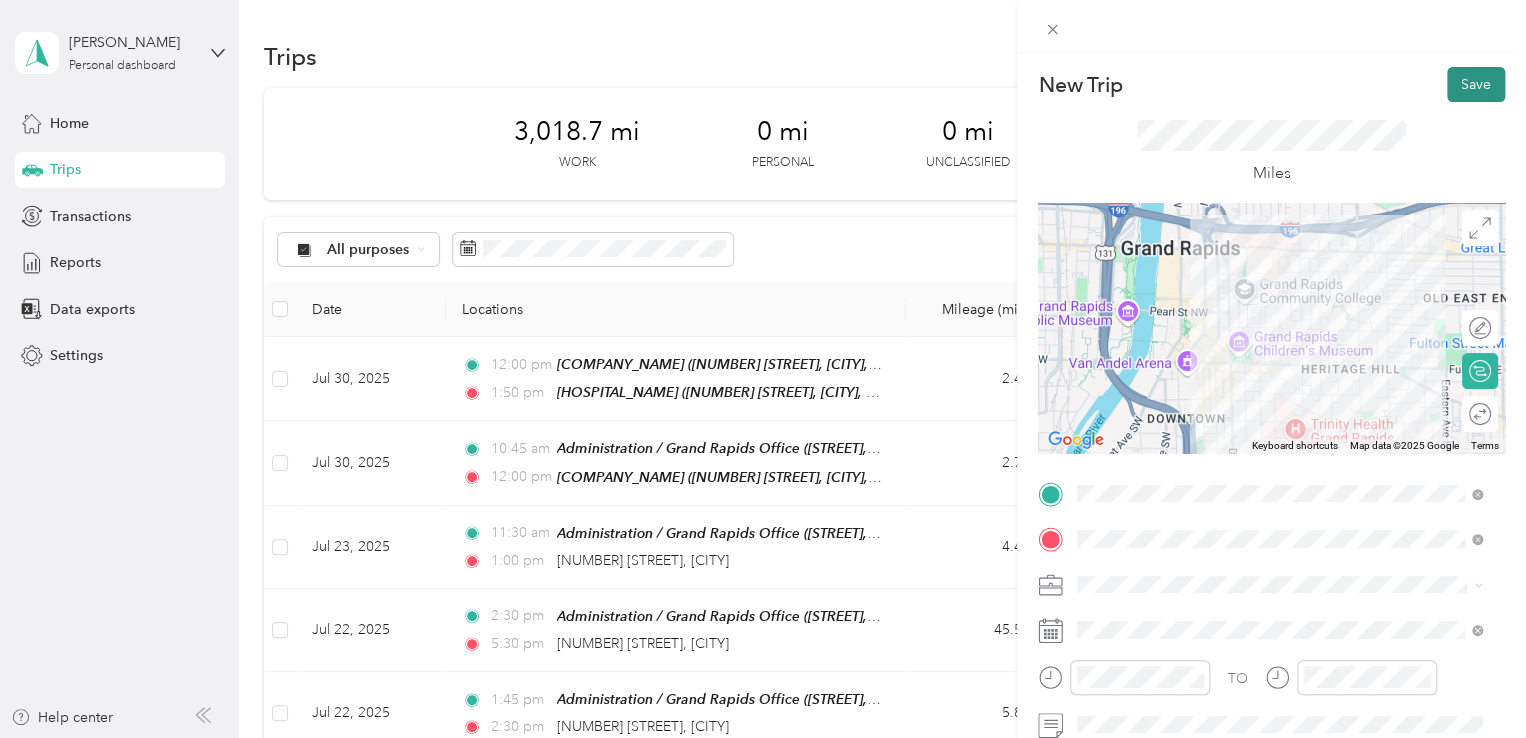 click on "Save" at bounding box center (1476, 84) 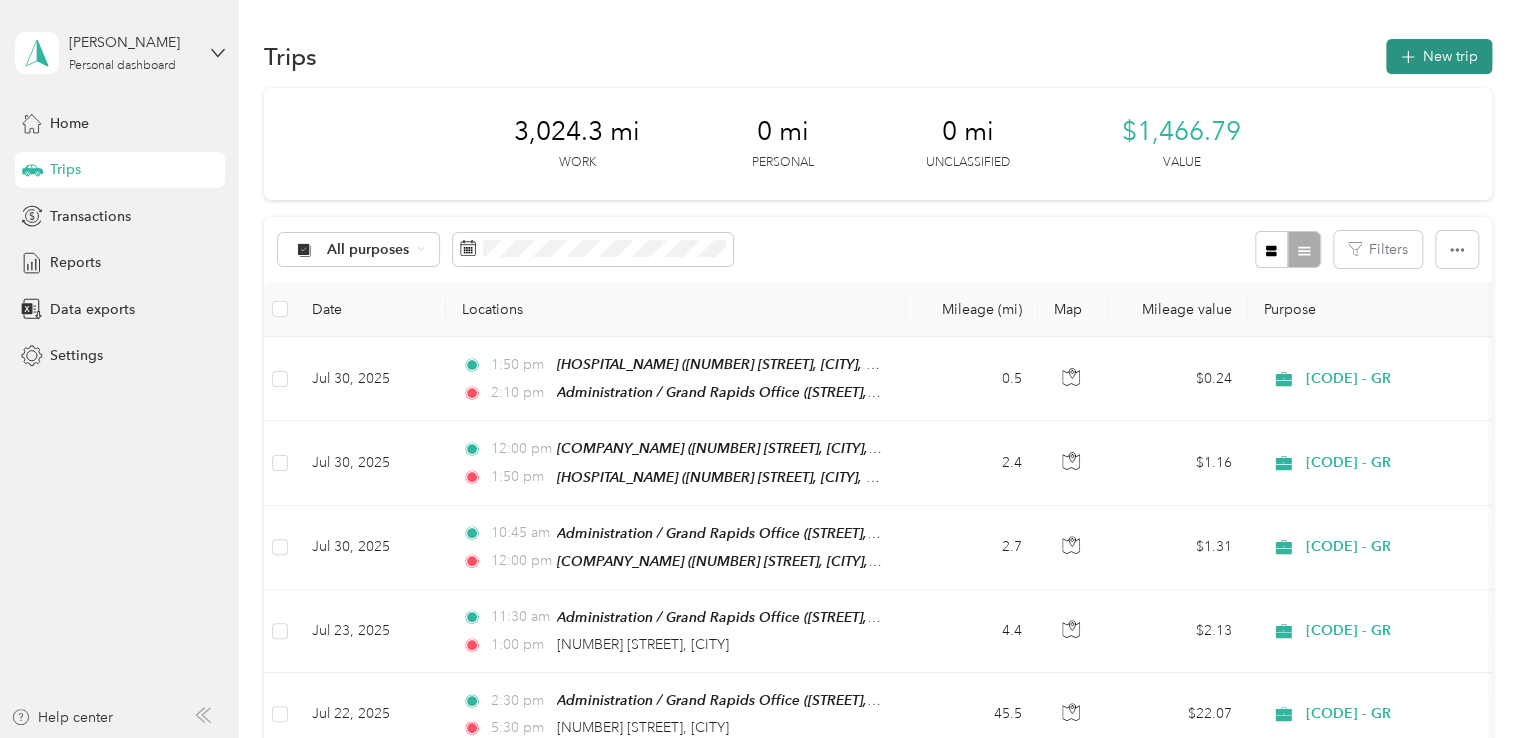 click on "New trip" at bounding box center (1439, 56) 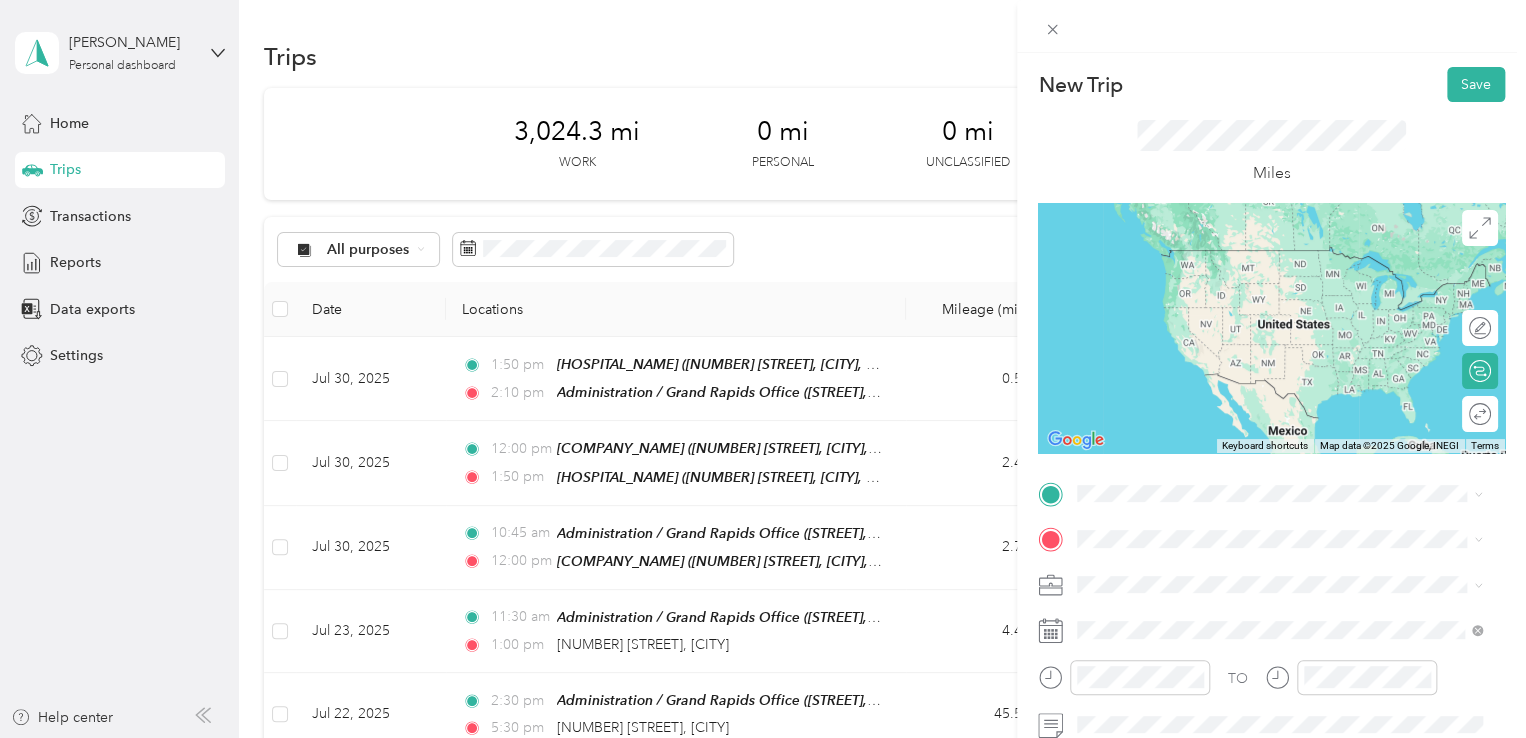 click on "[STREET], [POSTAL_CODE], [CITY], [STATE], [COUNTRY]" at bounding box center [1293, 284] 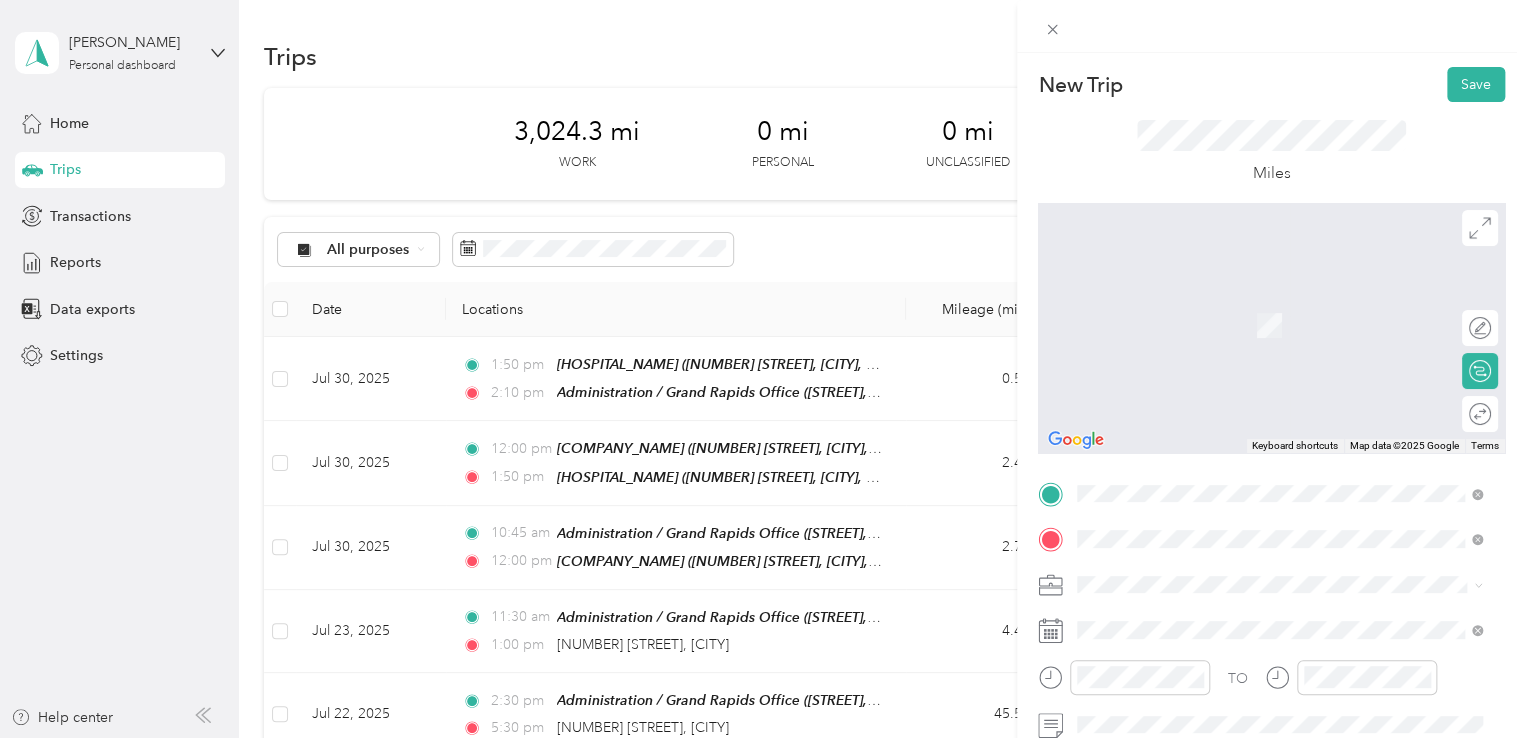 click on "[NUMBER] [STREET], [CITY], [POSTAL_CODE], [CITY], [STATE], [COUNTRY]" at bounding box center [1284, 504] 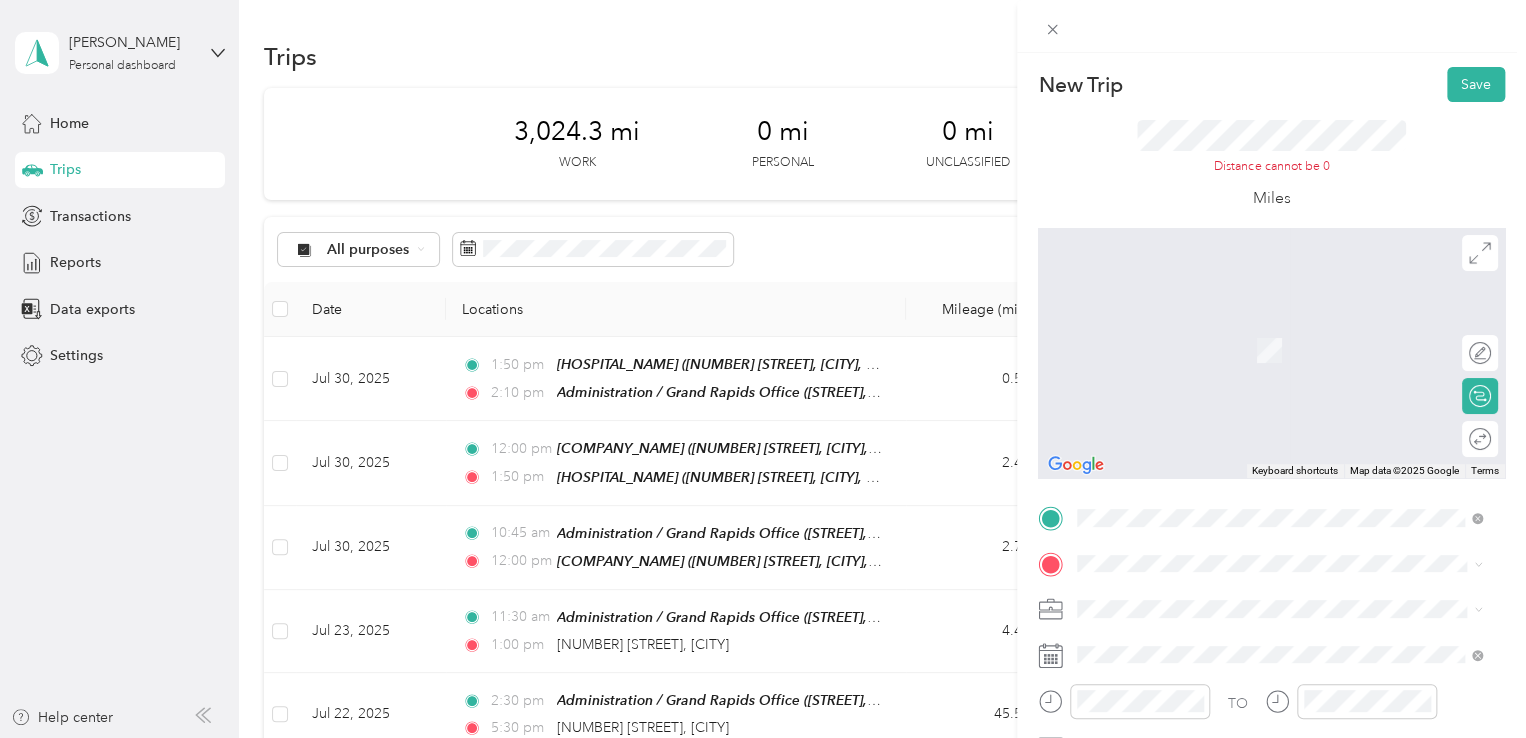 click on "[NUMBER] [STREET]
[CITY], [STATE] [POSTAL_CODE], [COUNTRY]" at bounding box center (1259, 405) 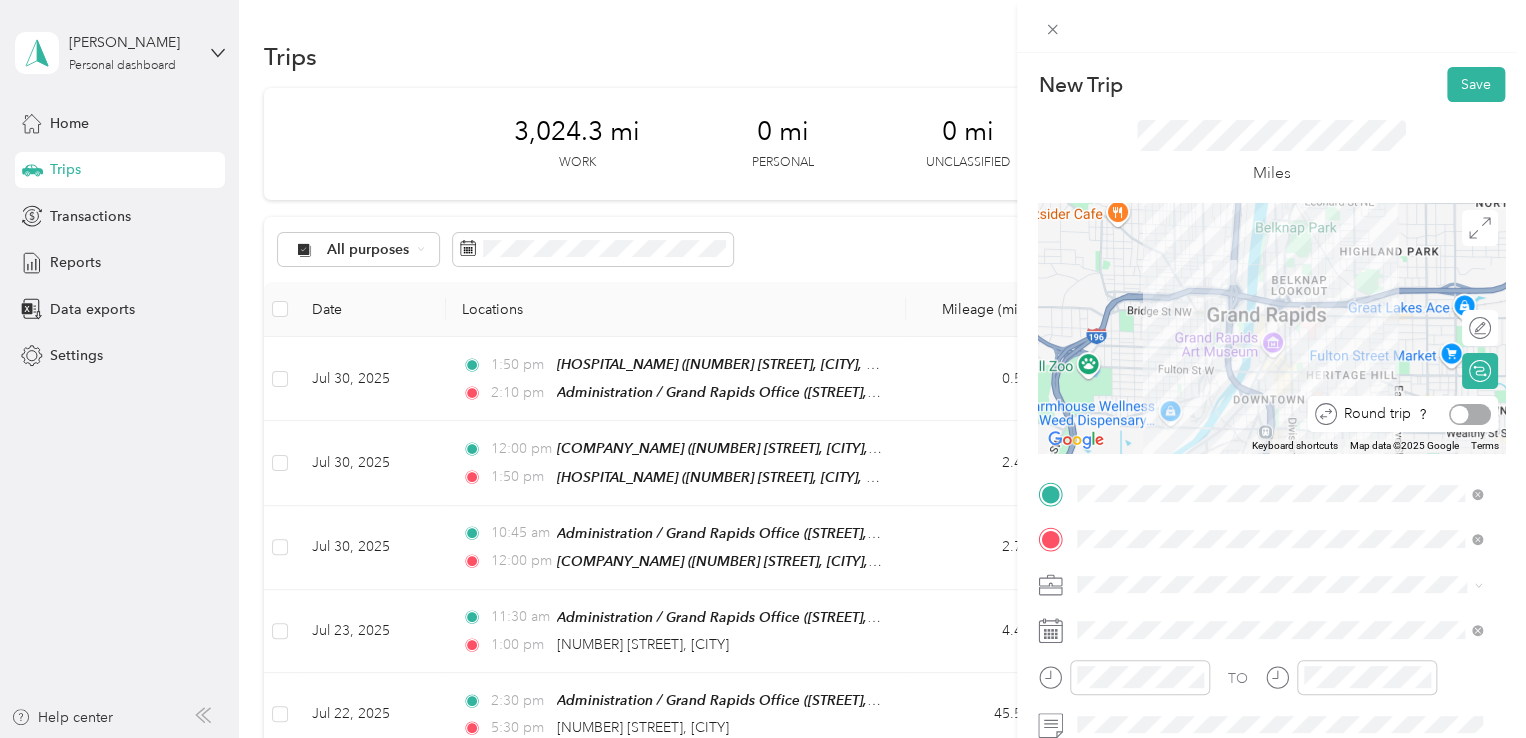 click at bounding box center (1470, 414) 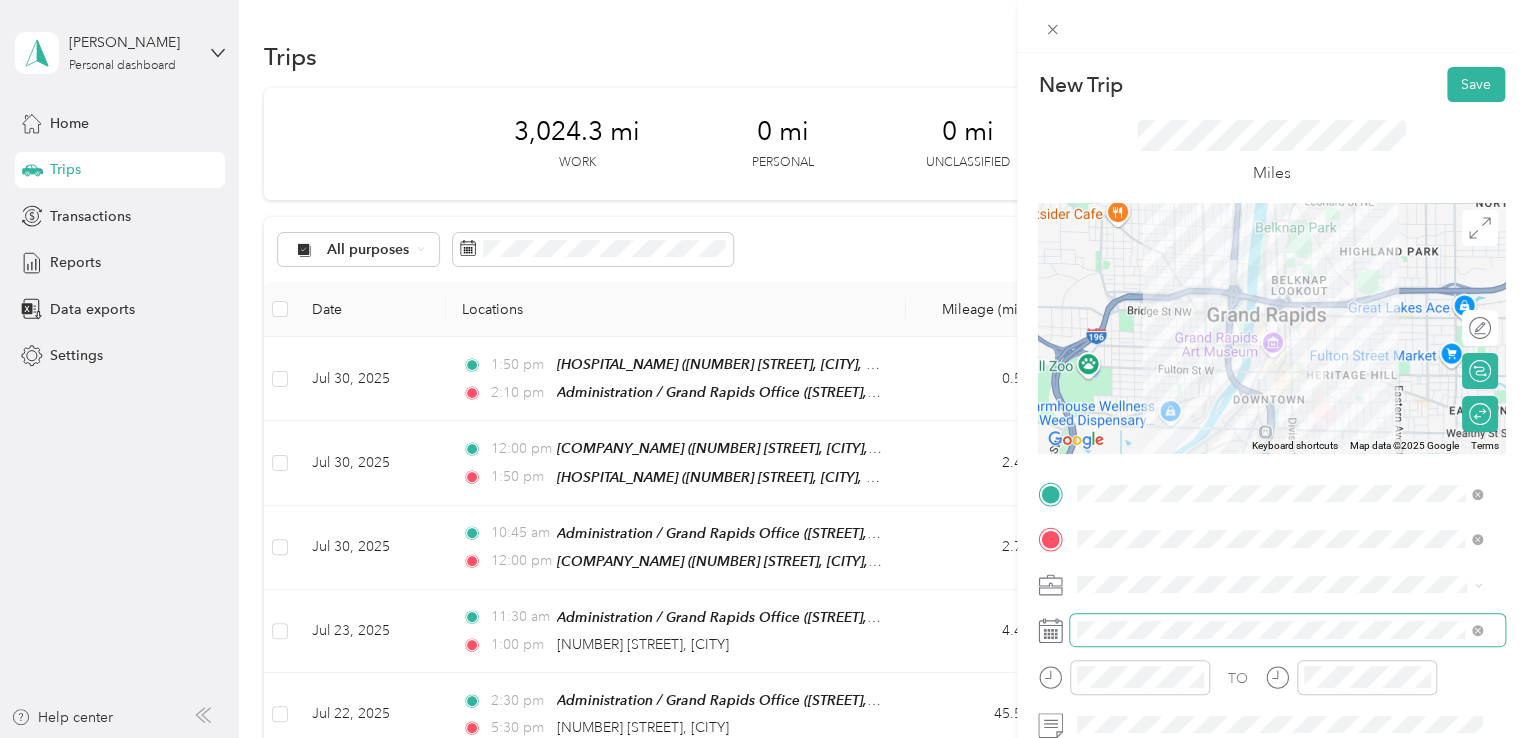 scroll, scrollTop: 6, scrollLeft: 0, axis: vertical 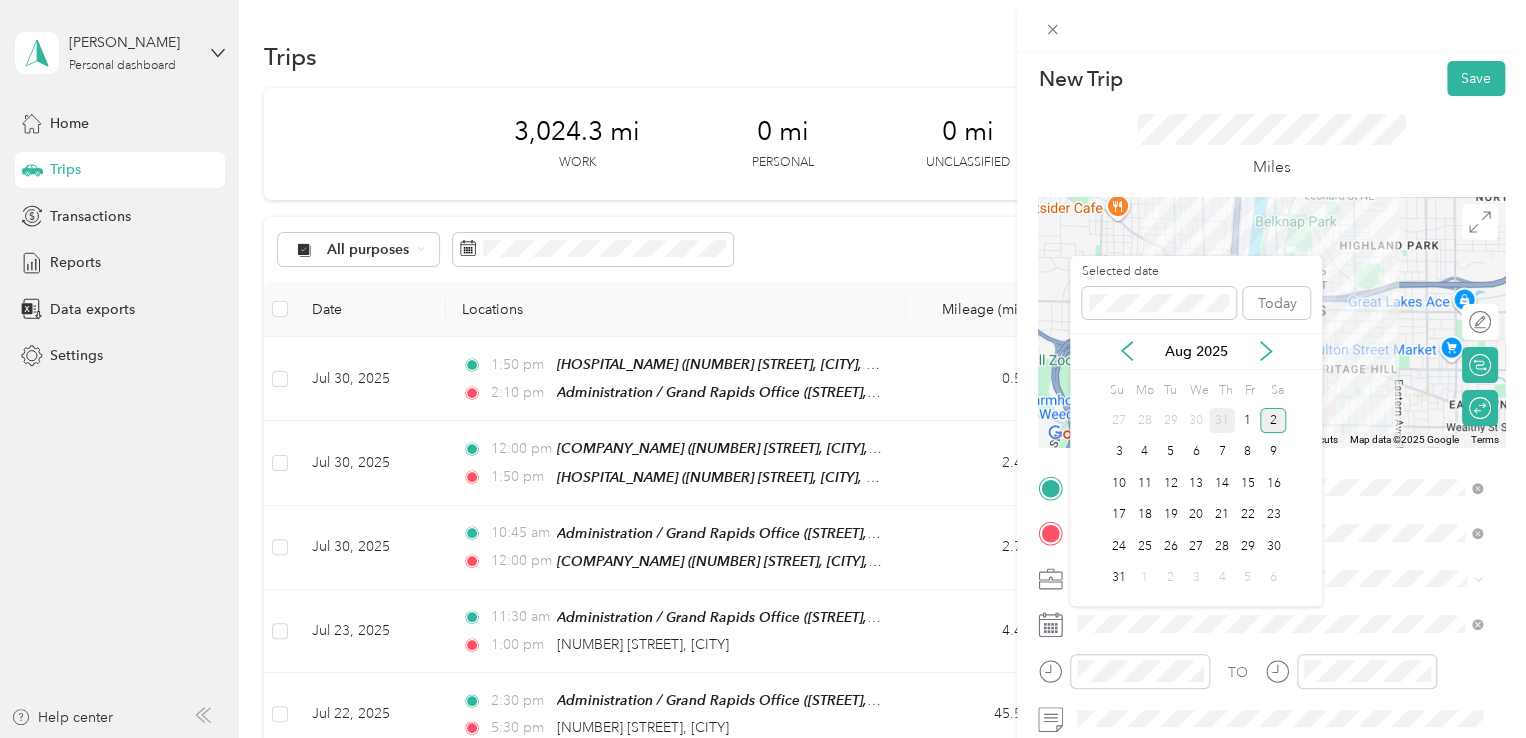 click on "31" at bounding box center [1222, 420] 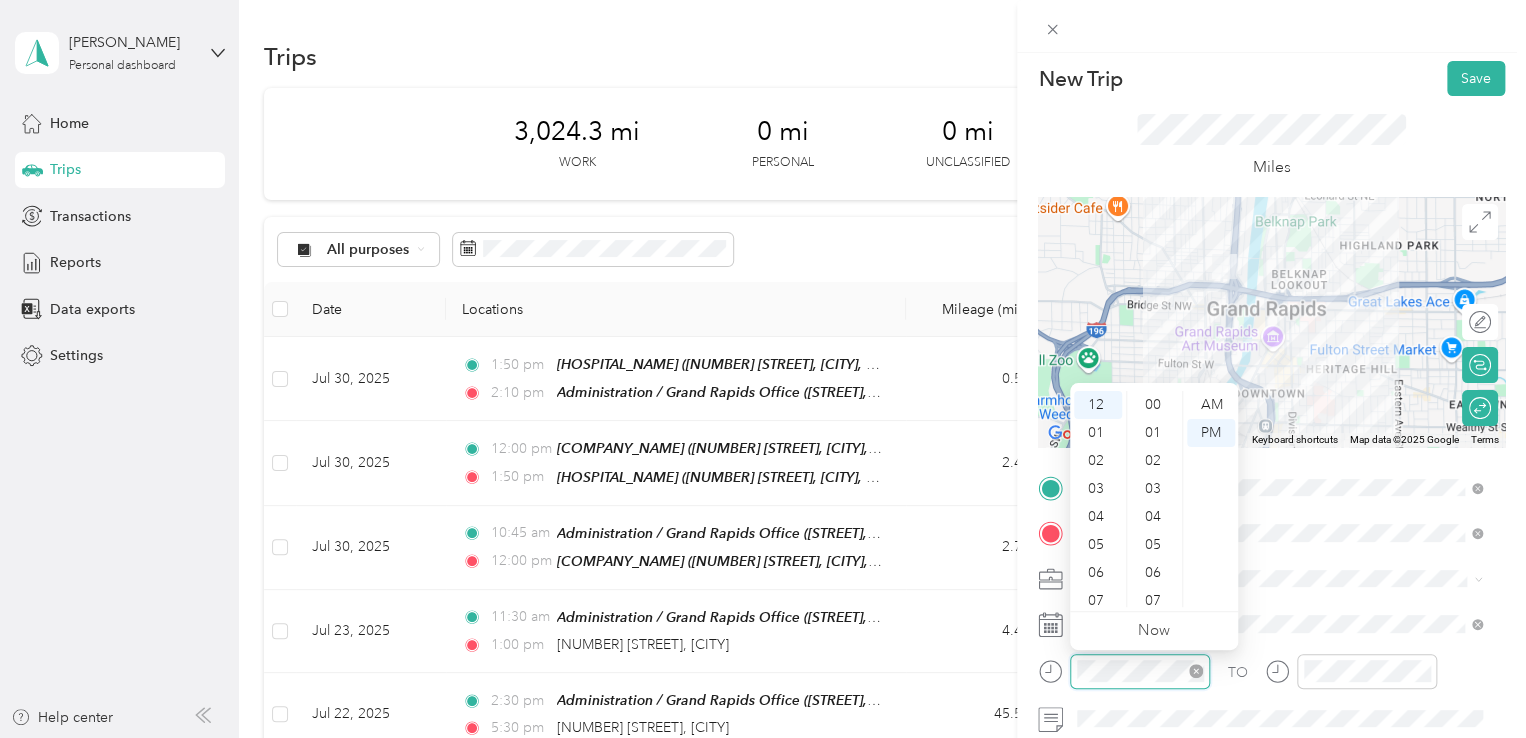 scroll, scrollTop: 1176, scrollLeft: 0, axis: vertical 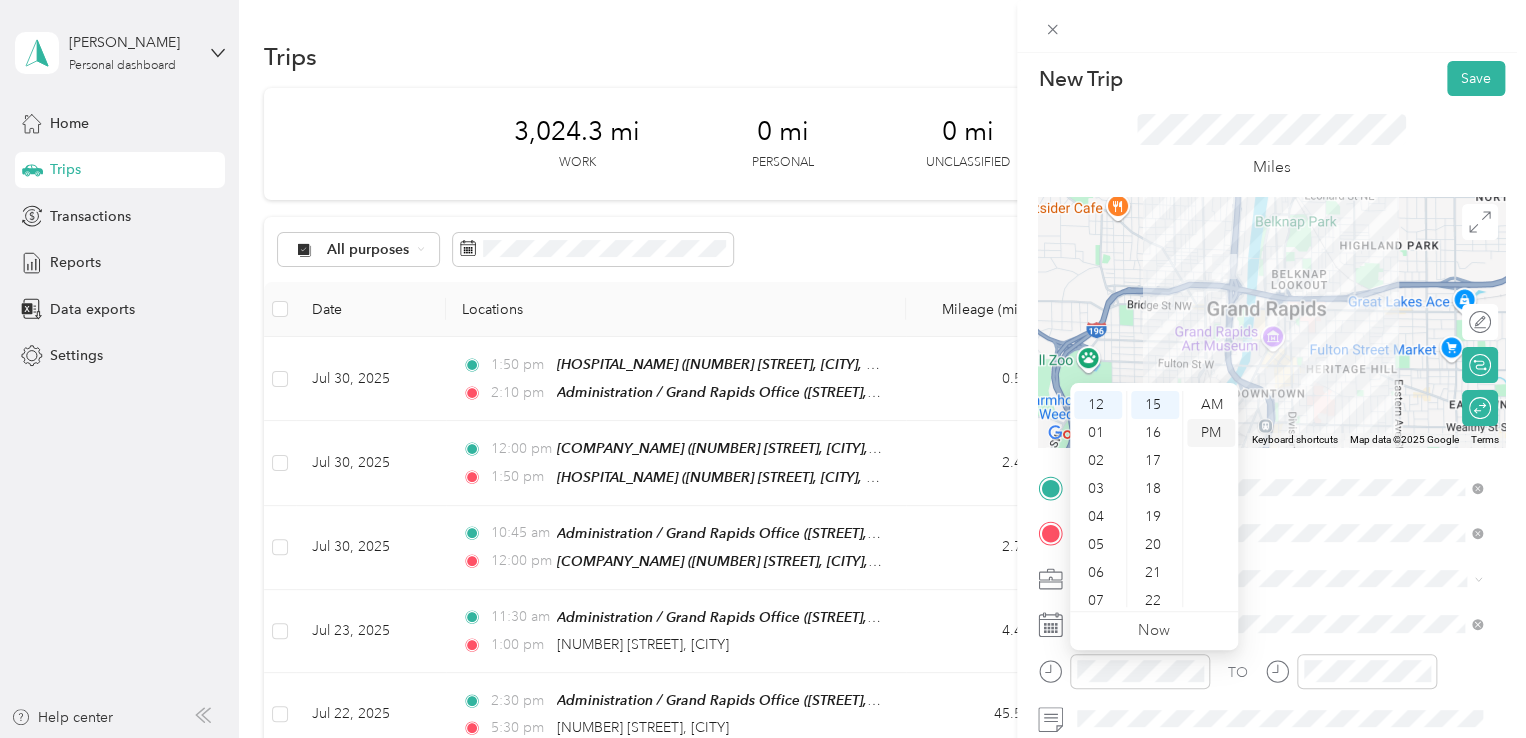 click on "PM" at bounding box center [1211, 433] 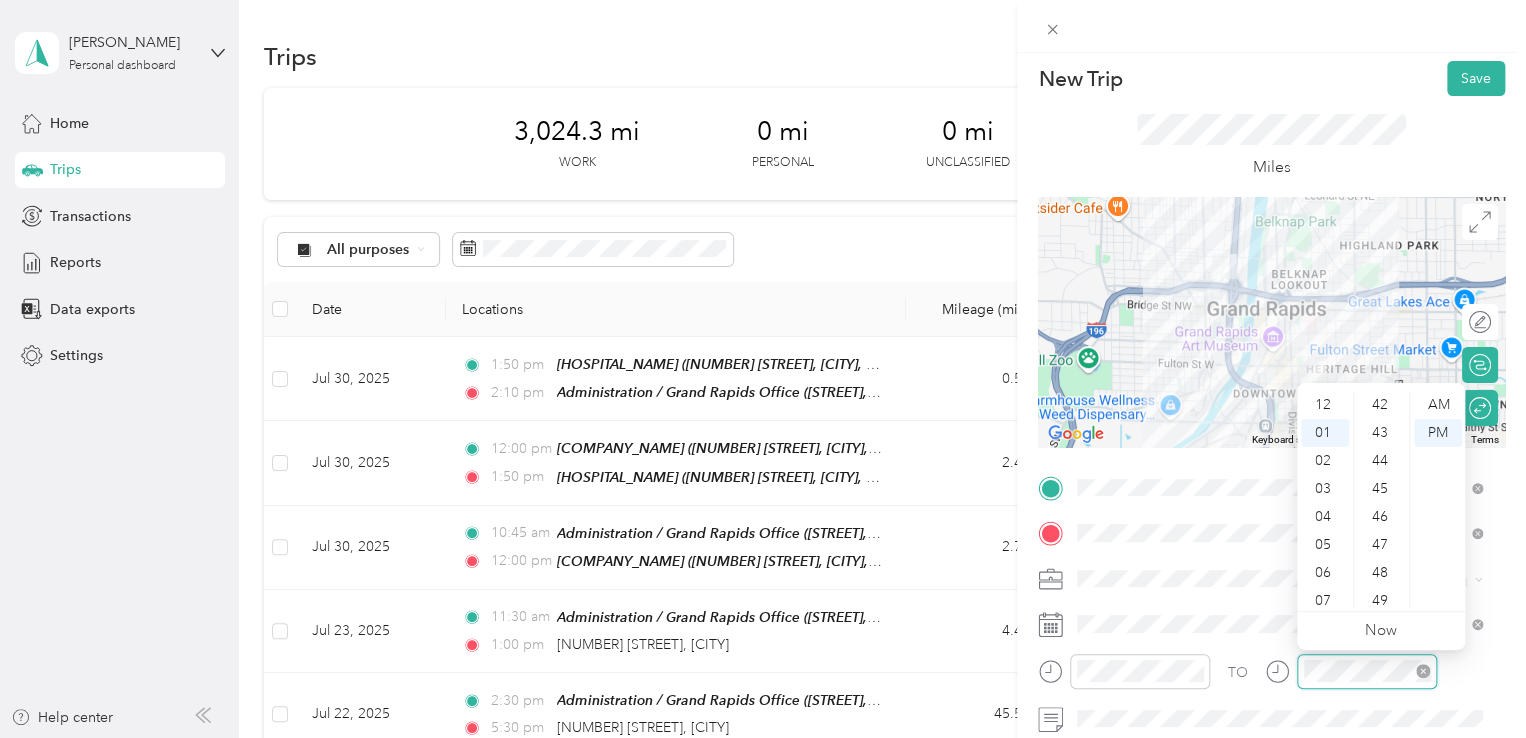 scroll, scrollTop: 28, scrollLeft: 0, axis: vertical 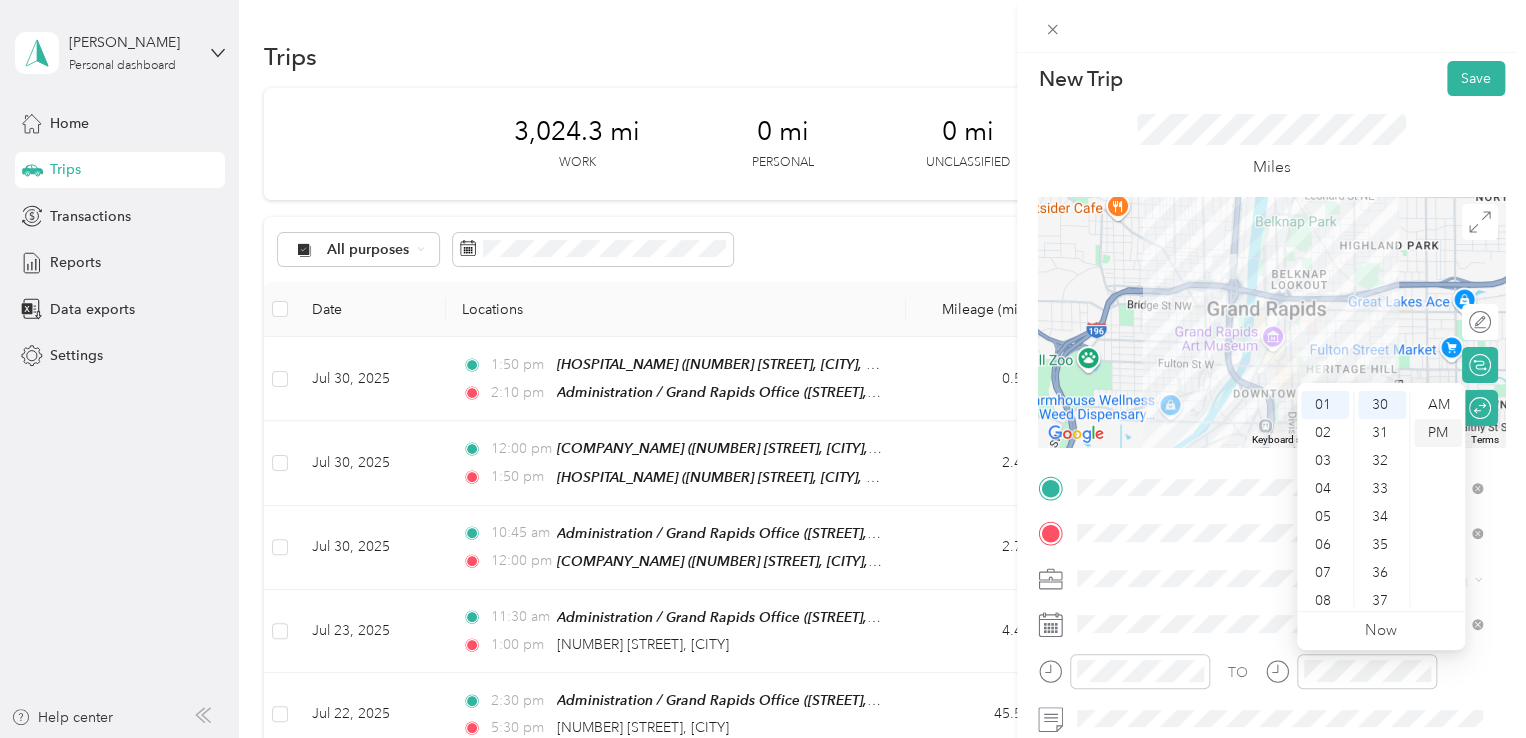 click on "PM" at bounding box center [1438, 433] 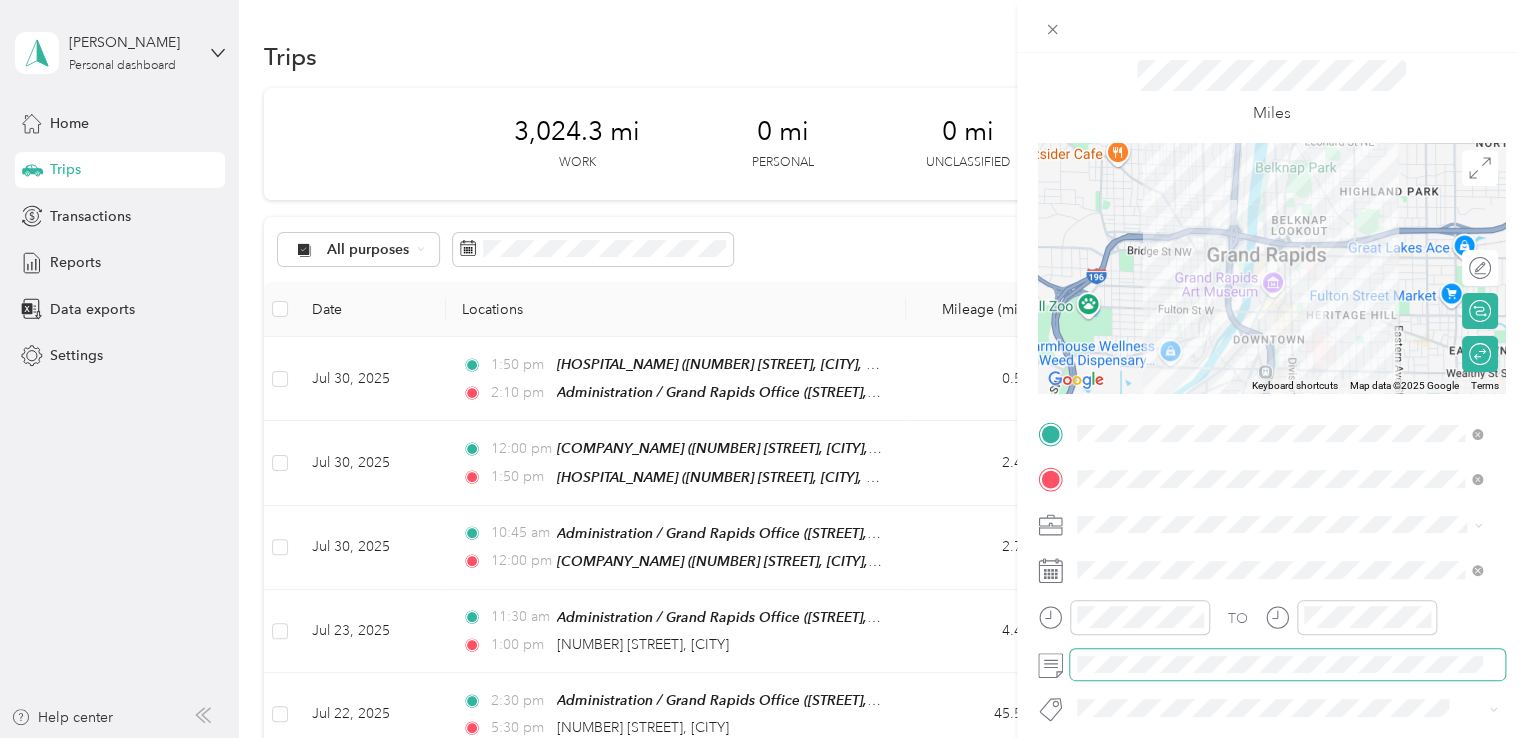 scroll, scrollTop: 0, scrollLeft: 0, axis: both 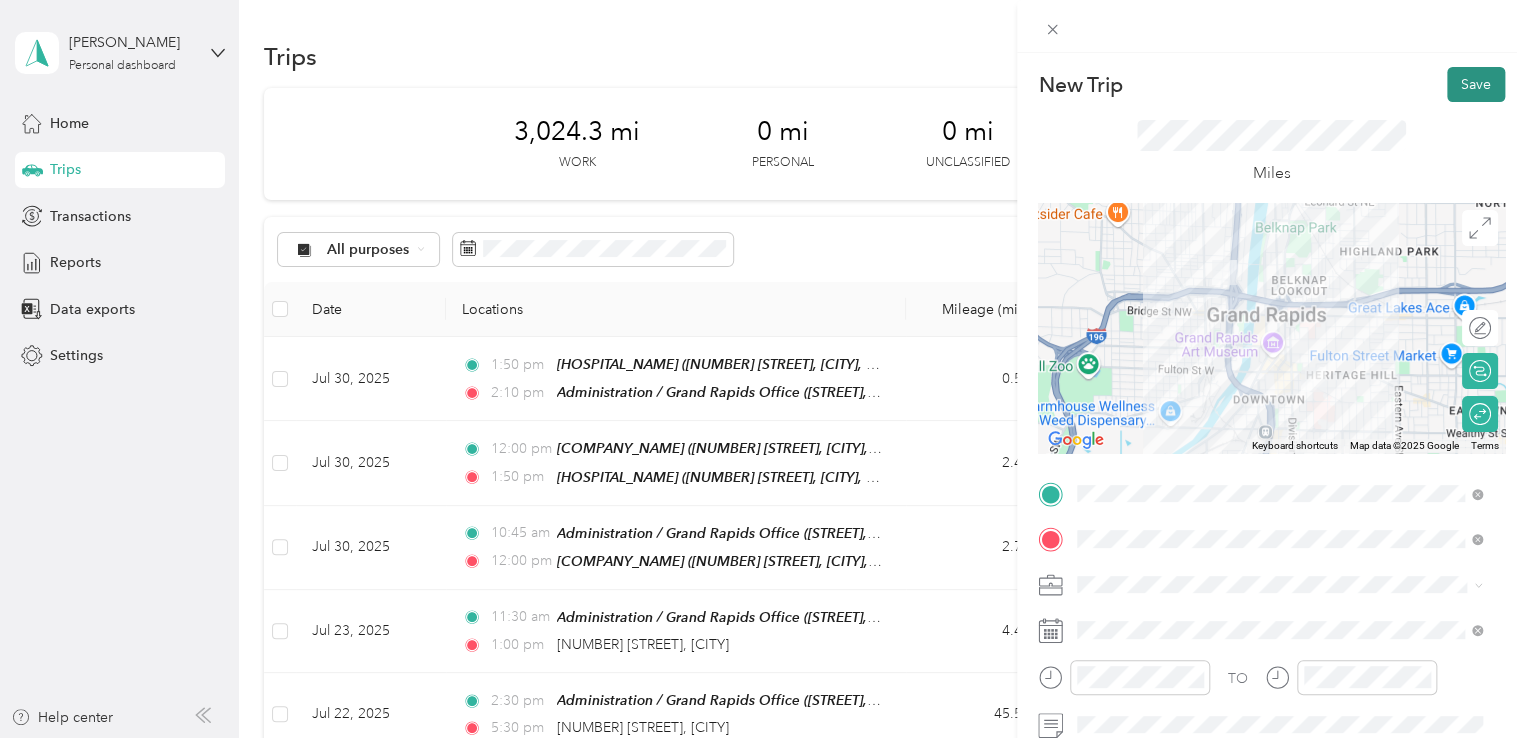 click on "Save" at bounding box center [1476, 84] 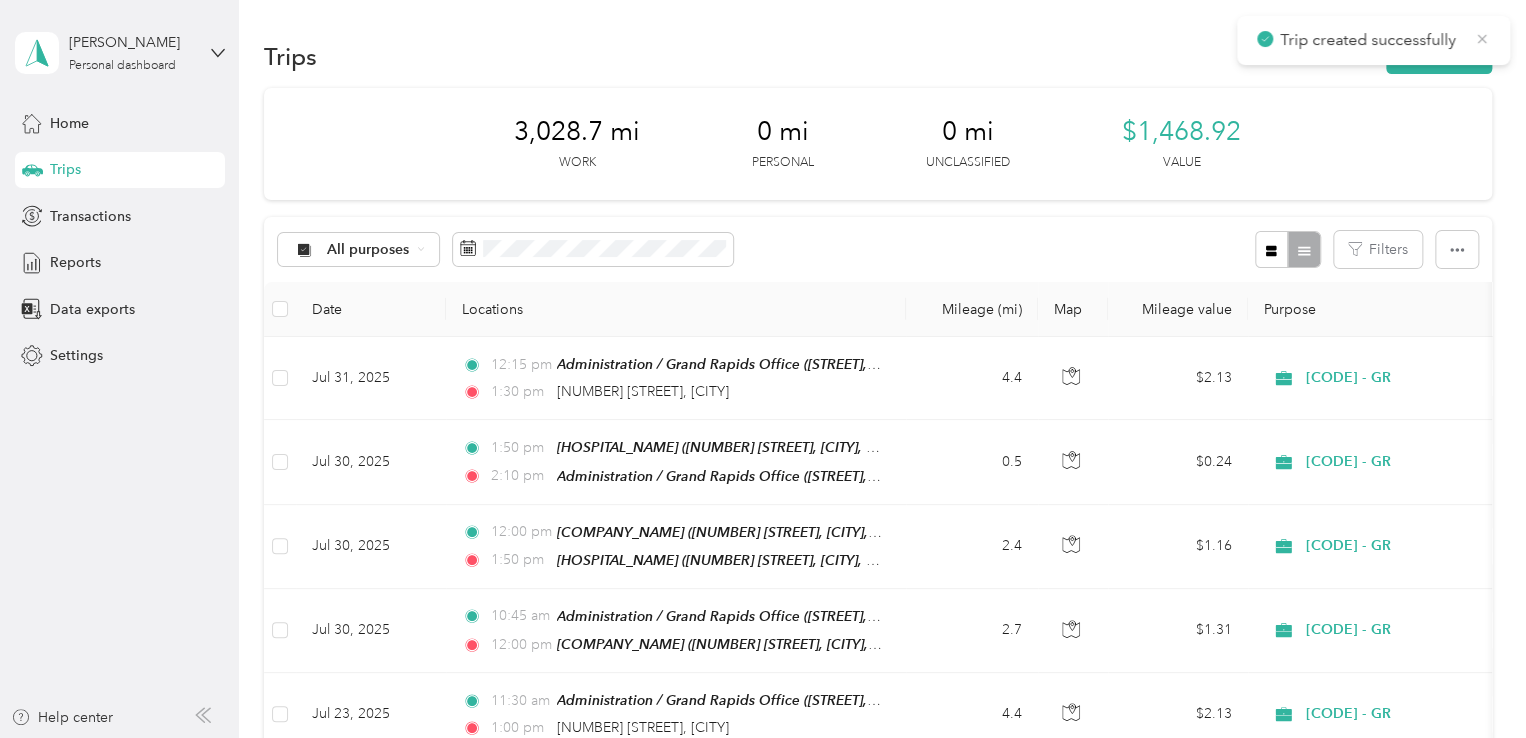 click 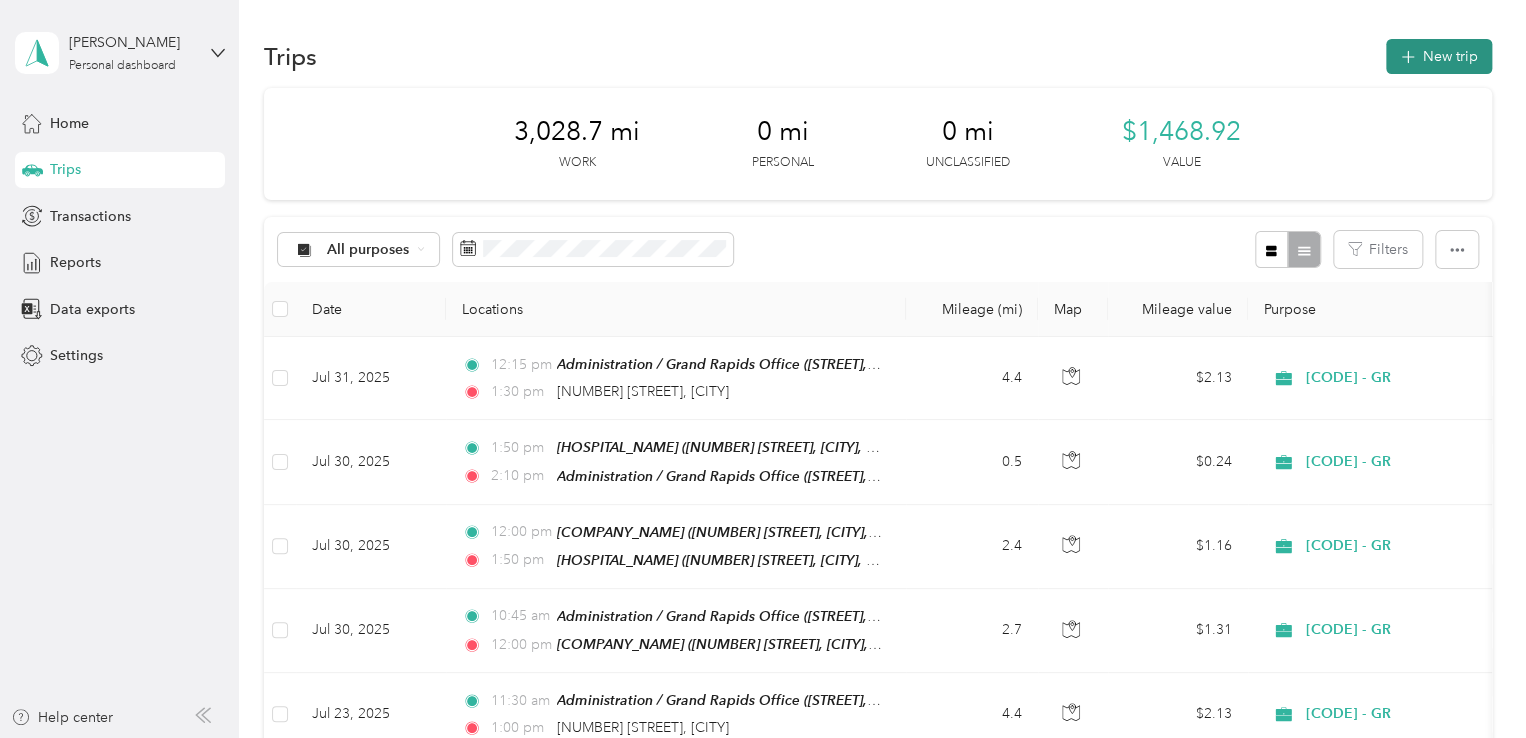 click on "New trip" at bounding box center [1439, 56] 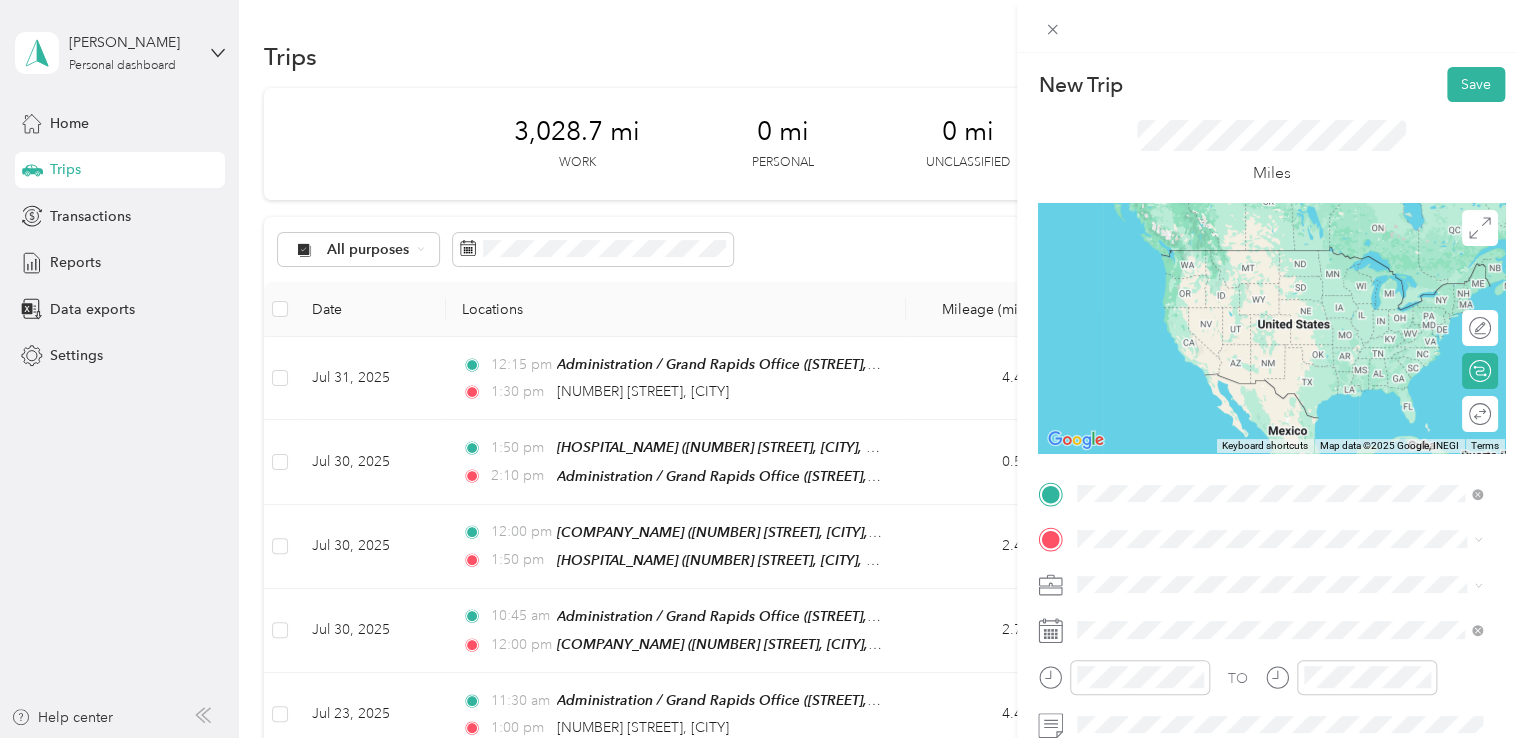 click on "TEAM Administration / Grand Rapids Office [STREET], [POSTAL_CODE], [CITY], [STATE], [COUNTRY]" at bounding box center [1293, 272] 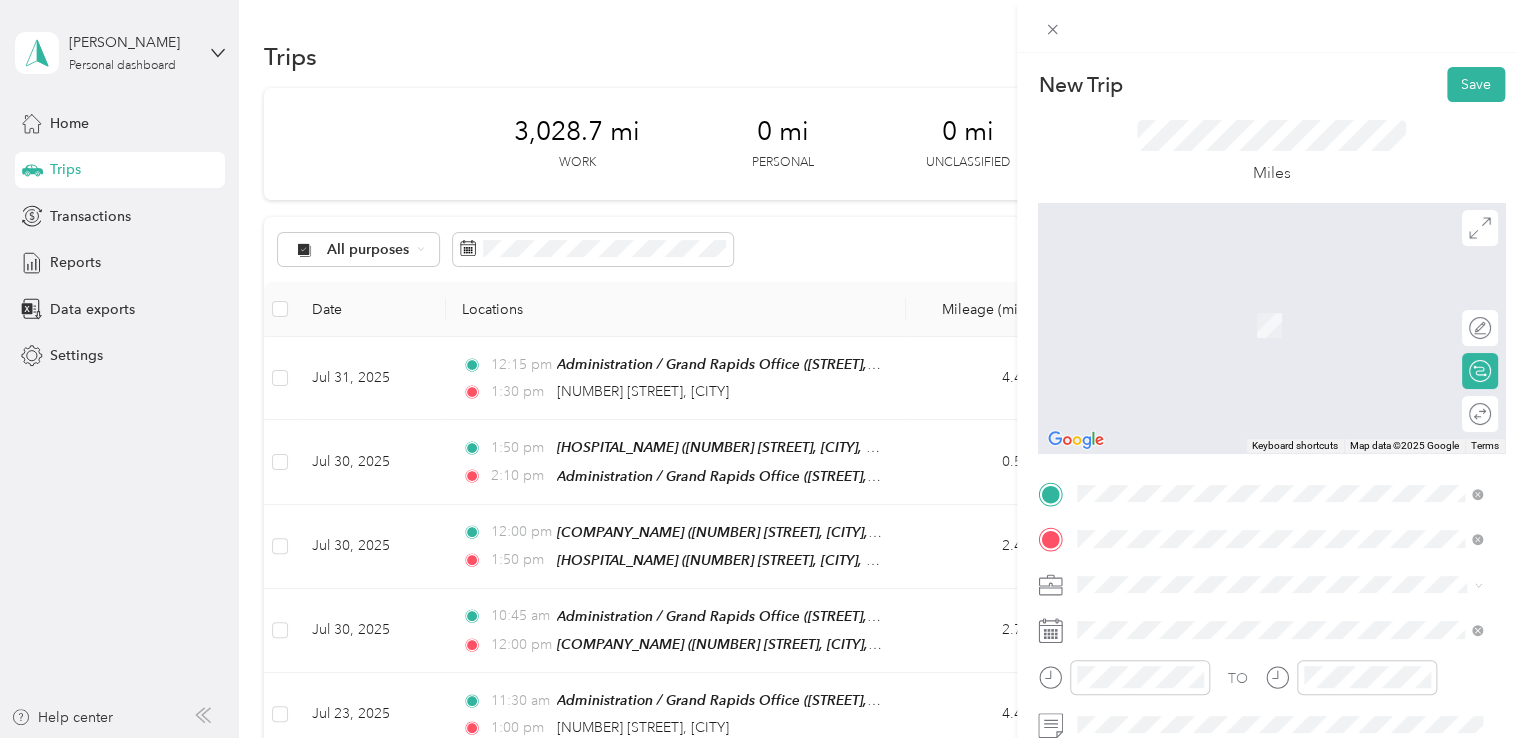 click on "From your Favorite places [COMPANY_NAME] [NUMBER] [STREET], [CITY], [POSTAL_CODE], [CITY], [STATE], [COUNTRY] From search results [CITY]
[REGION], [COUNTRY] [REGION]
[COUNTRY] [LOCATION_NAME]
[CITY], [REGION], [COUNTRY] [REGION]
[COUNTRY] [CITY]
[STATE], [COUNTRY]" at bounding box center (1279, 381) 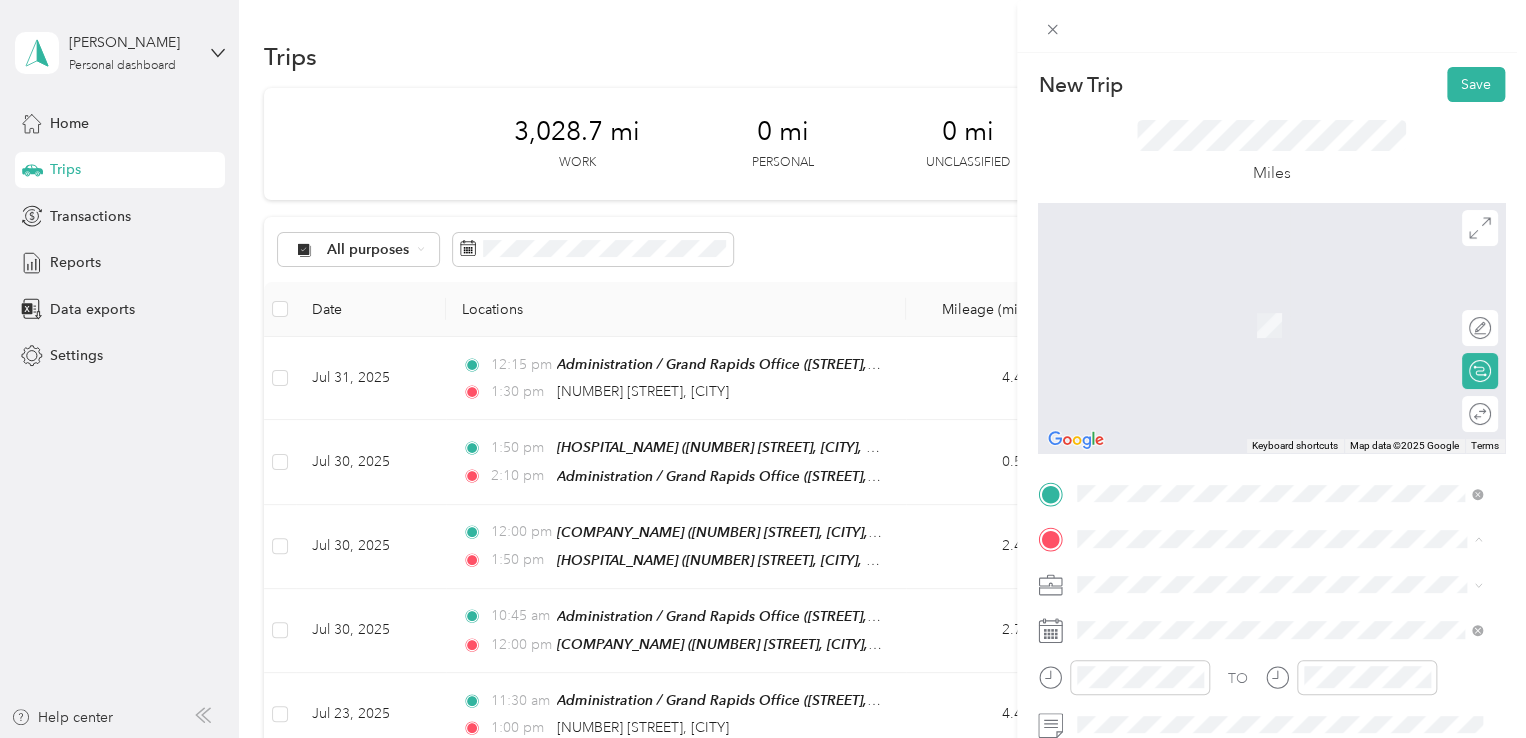 click on "[NUMBER] [STREET], [CITY], [POSTAL_CODE], [CITY], [STATE], [COUNTRY]" at bounding box center [1284, 336] 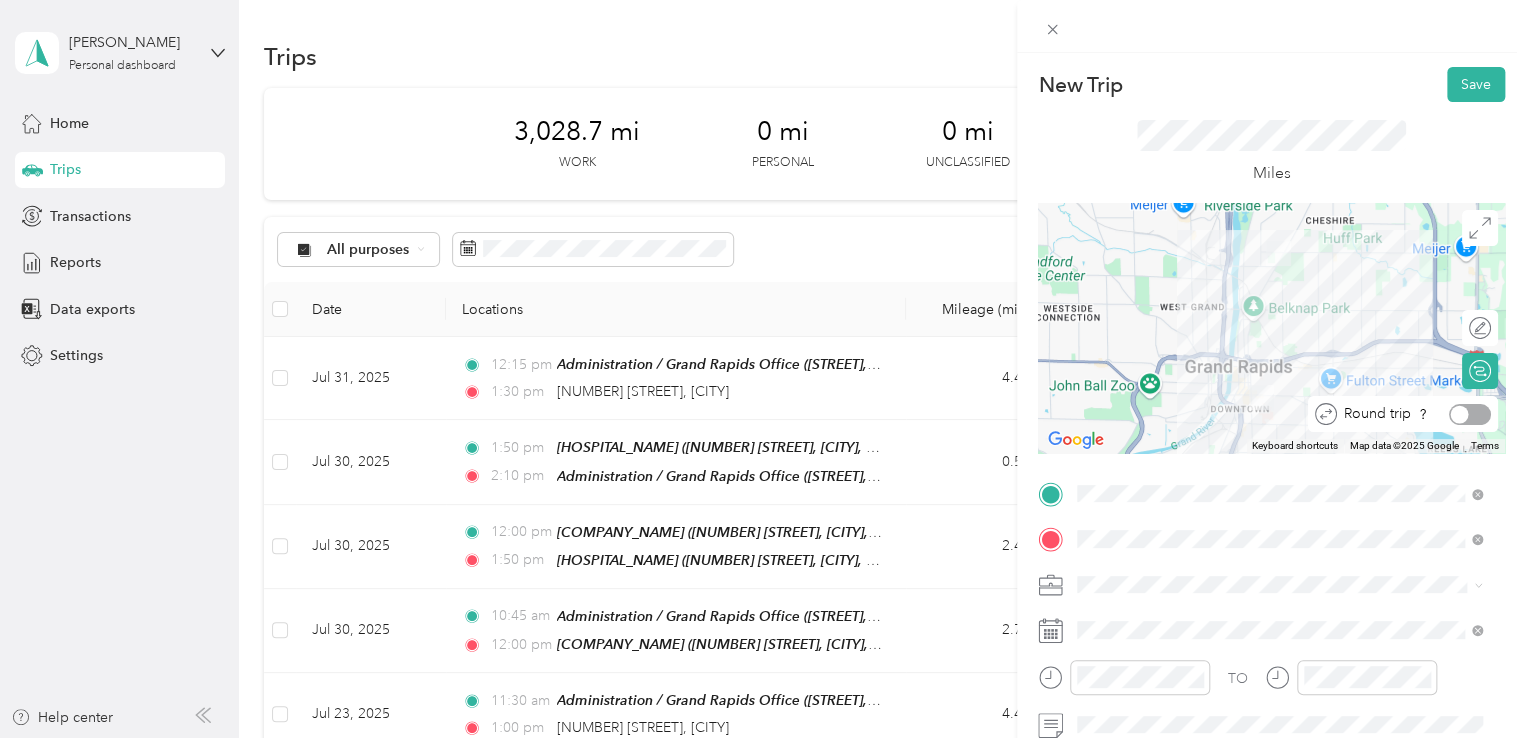 click at bounding box center (1470, 414) 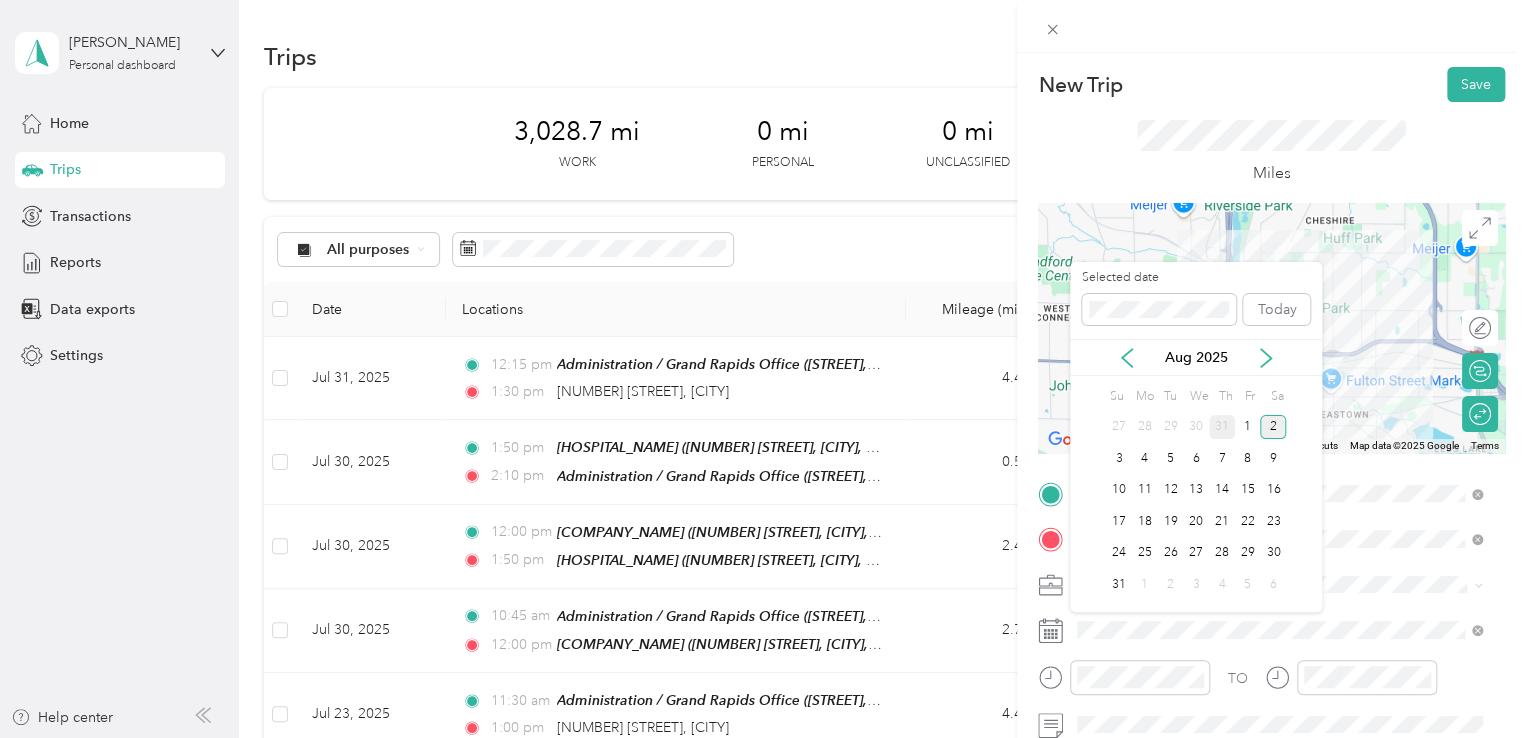 click on "31" at bounding box center [1222, 427] 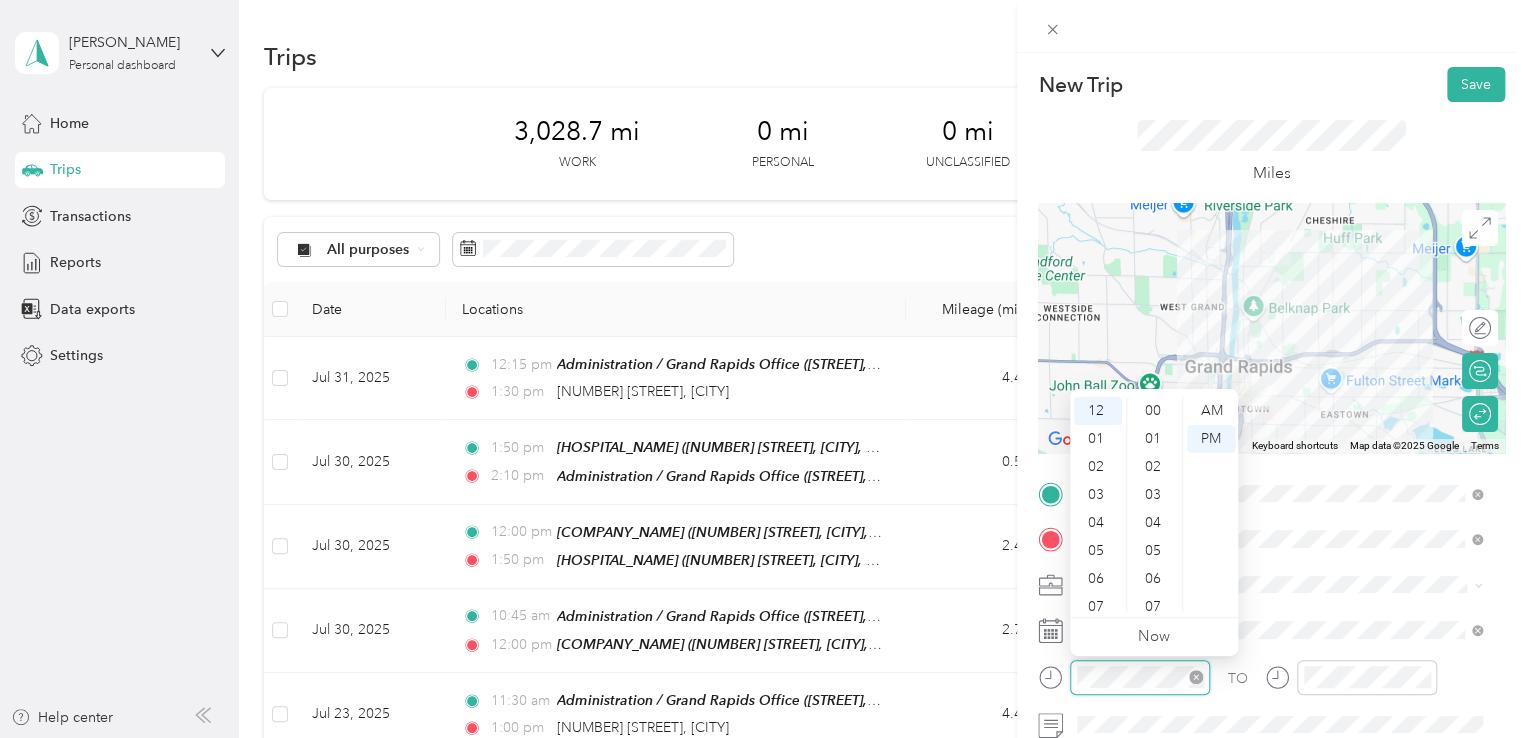 scroll, scrollTop: 1232, scrollLeft: 0, axis: vertical 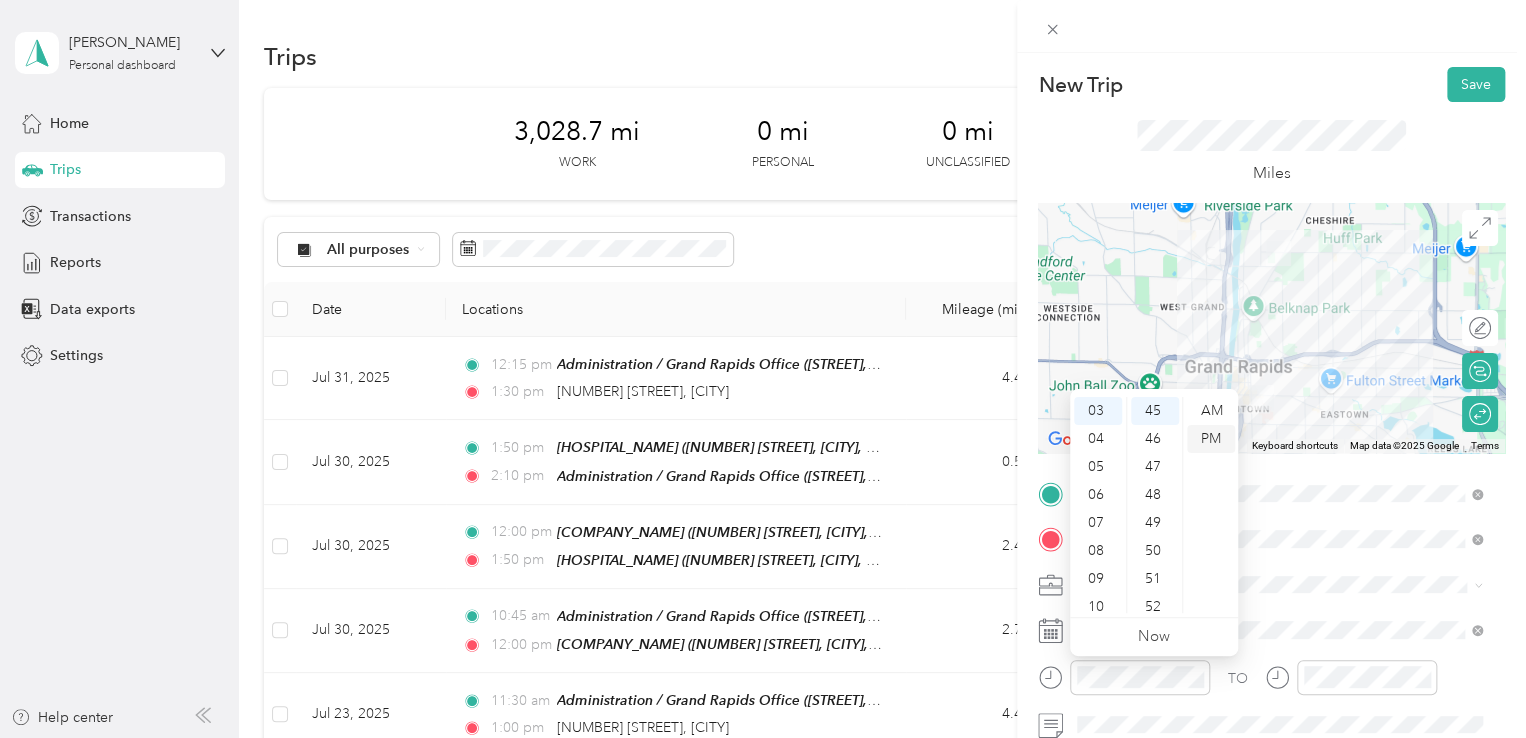 click on "PM" at bounding box center [1211, 439] 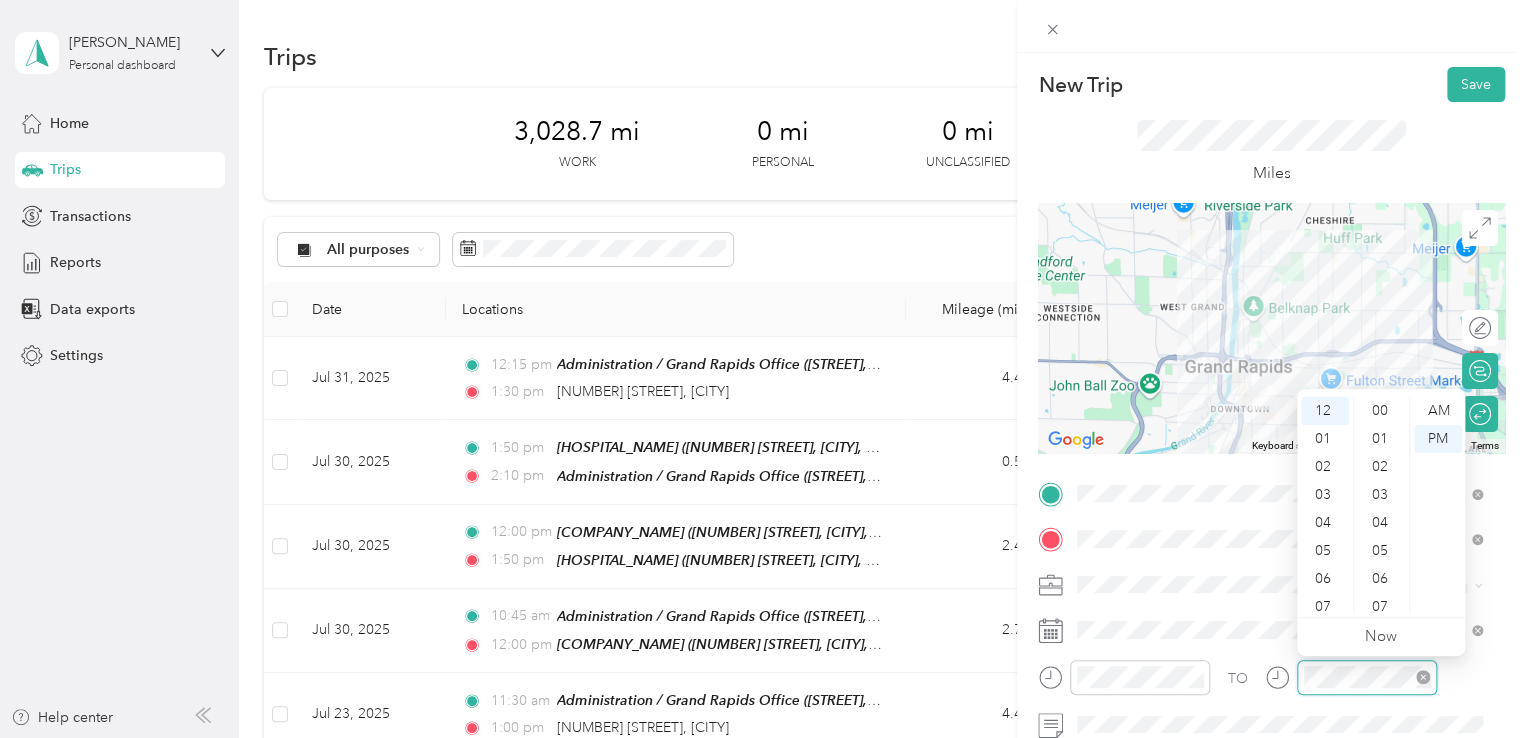 scroll, scrollTop: 1232, scrollLeft: 0, axis: vertical 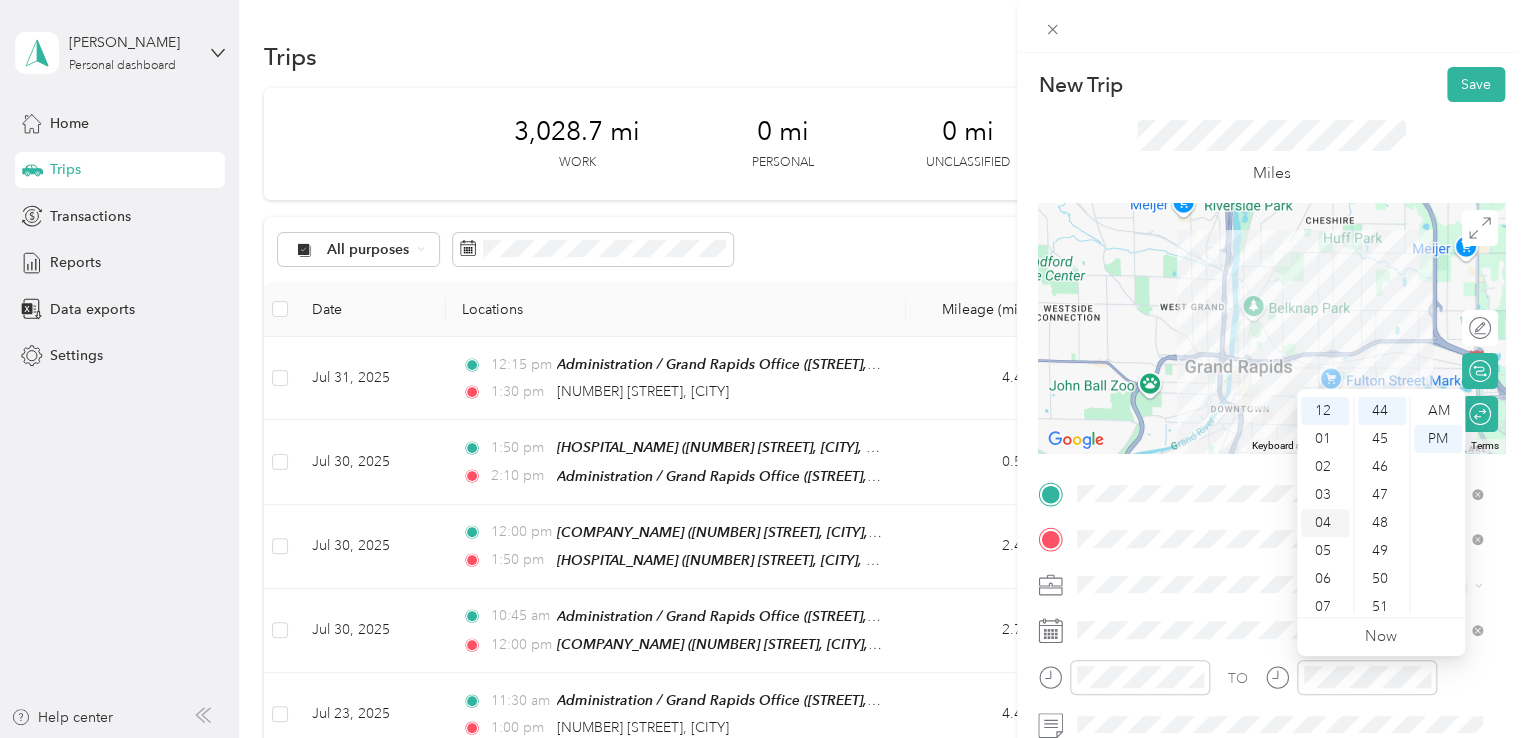 click on "04" at bounding box center [1325, 523] 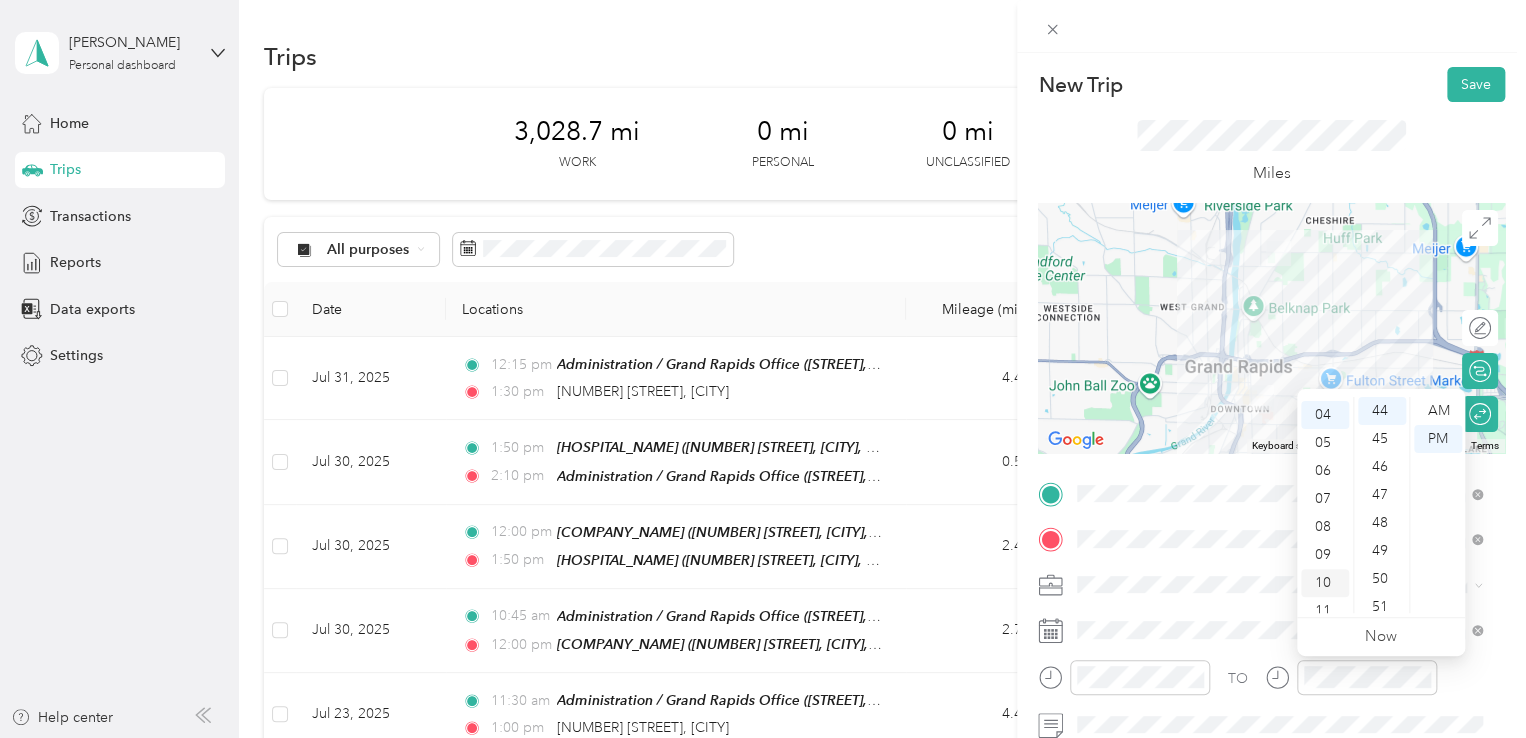 scroll, scrollTop: 112, scrollLeft: 0, axis: vertical 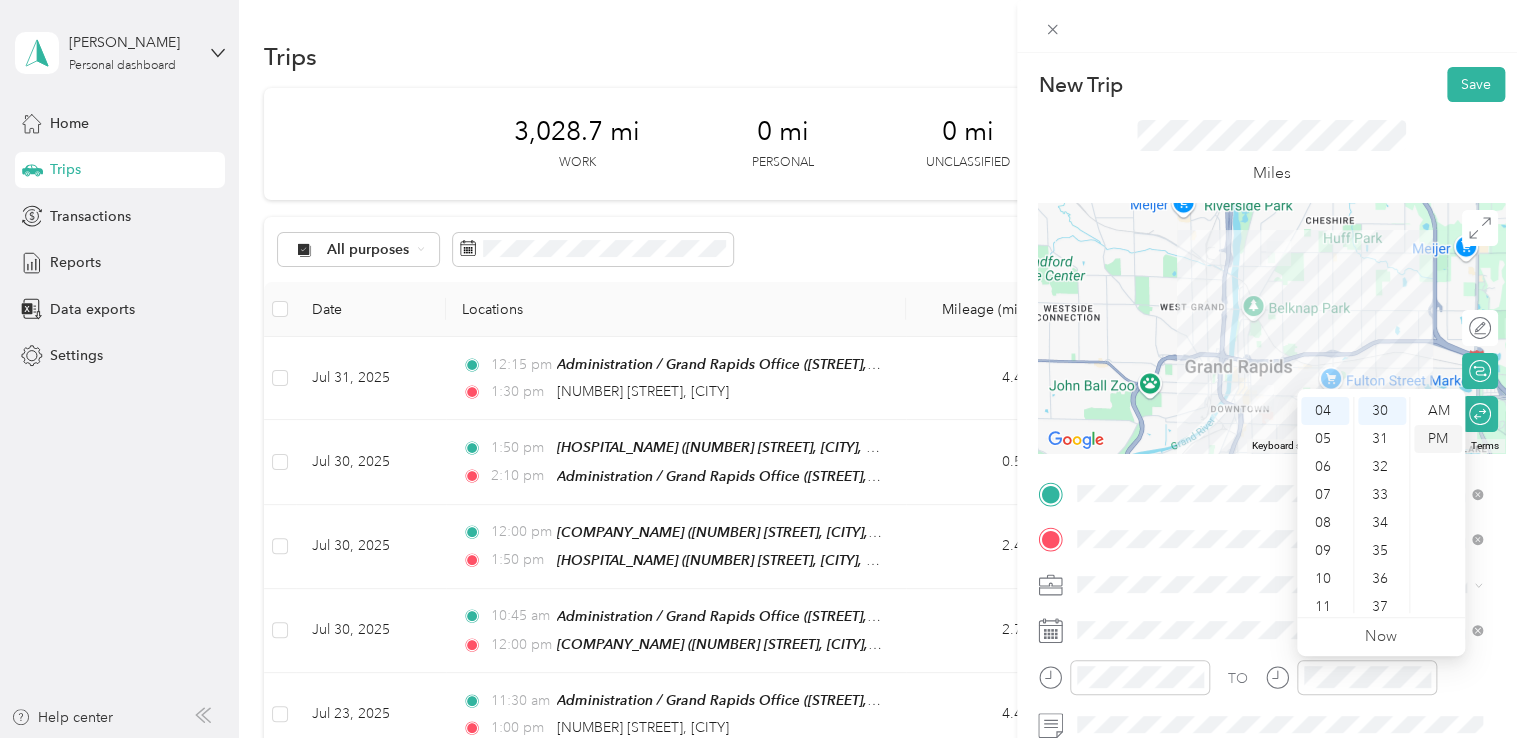 click on "PM" at bounding box center [1438, 439] 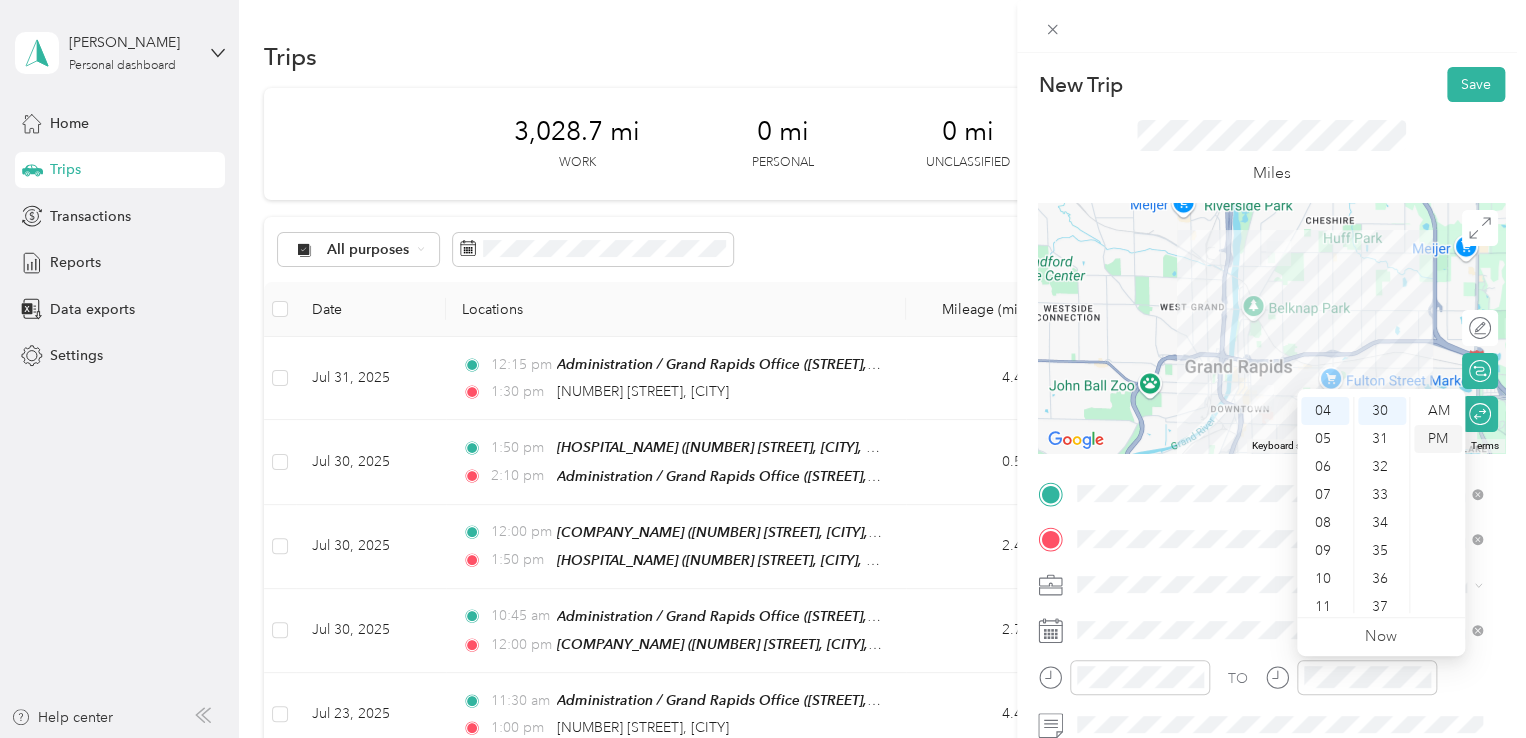 click on "PM" at bounding box center [1438, 439] 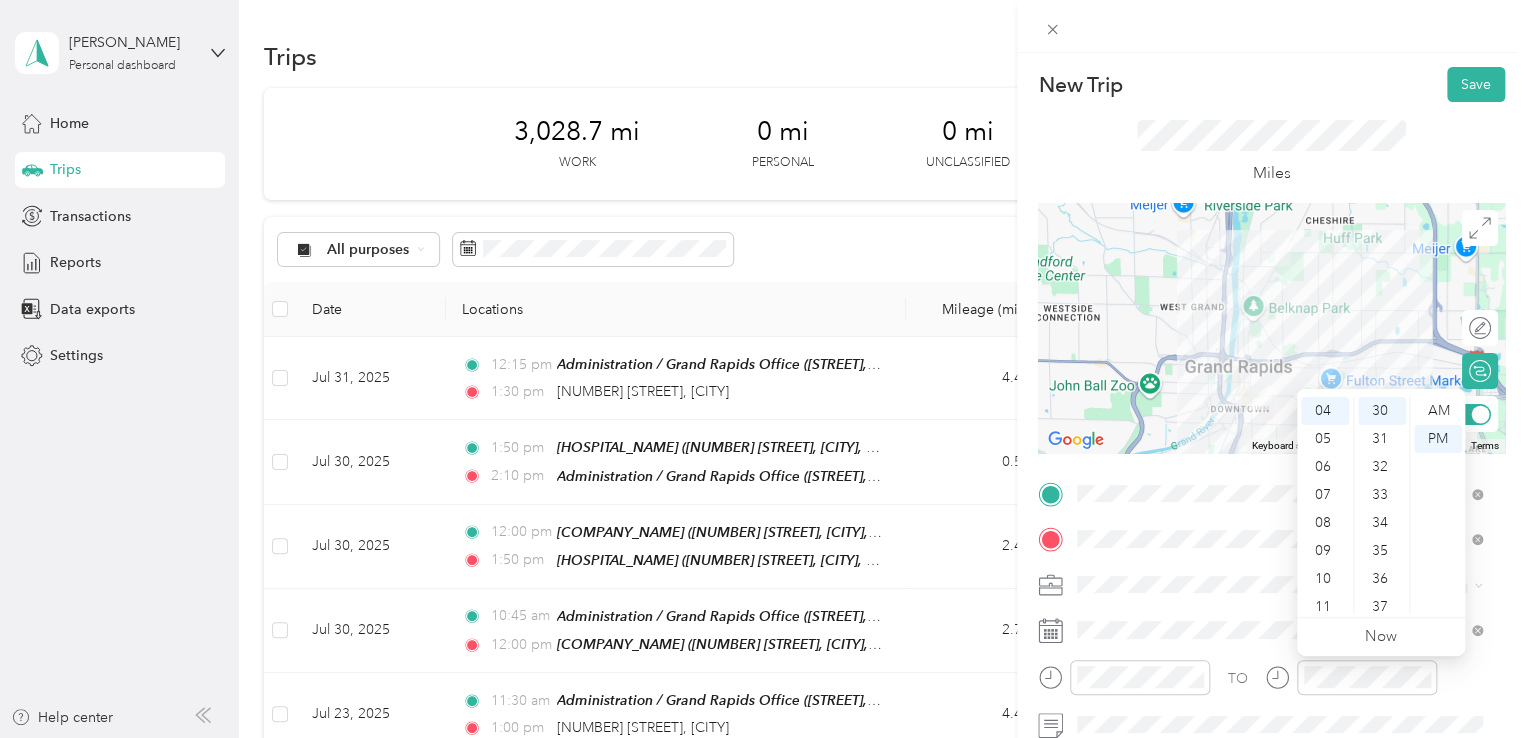 click at bounding box center (1481, 414) 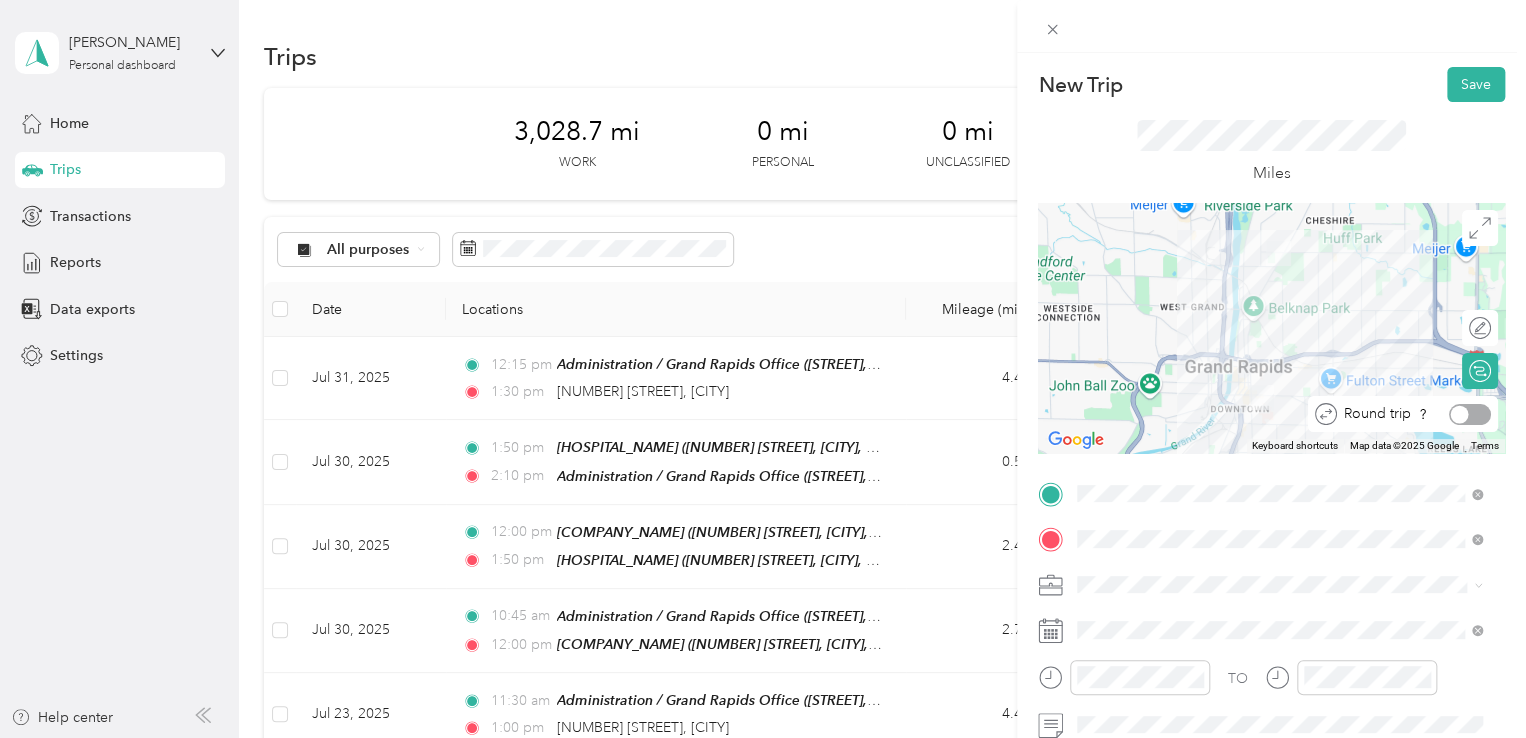 click at bounding box center (1470, 414) 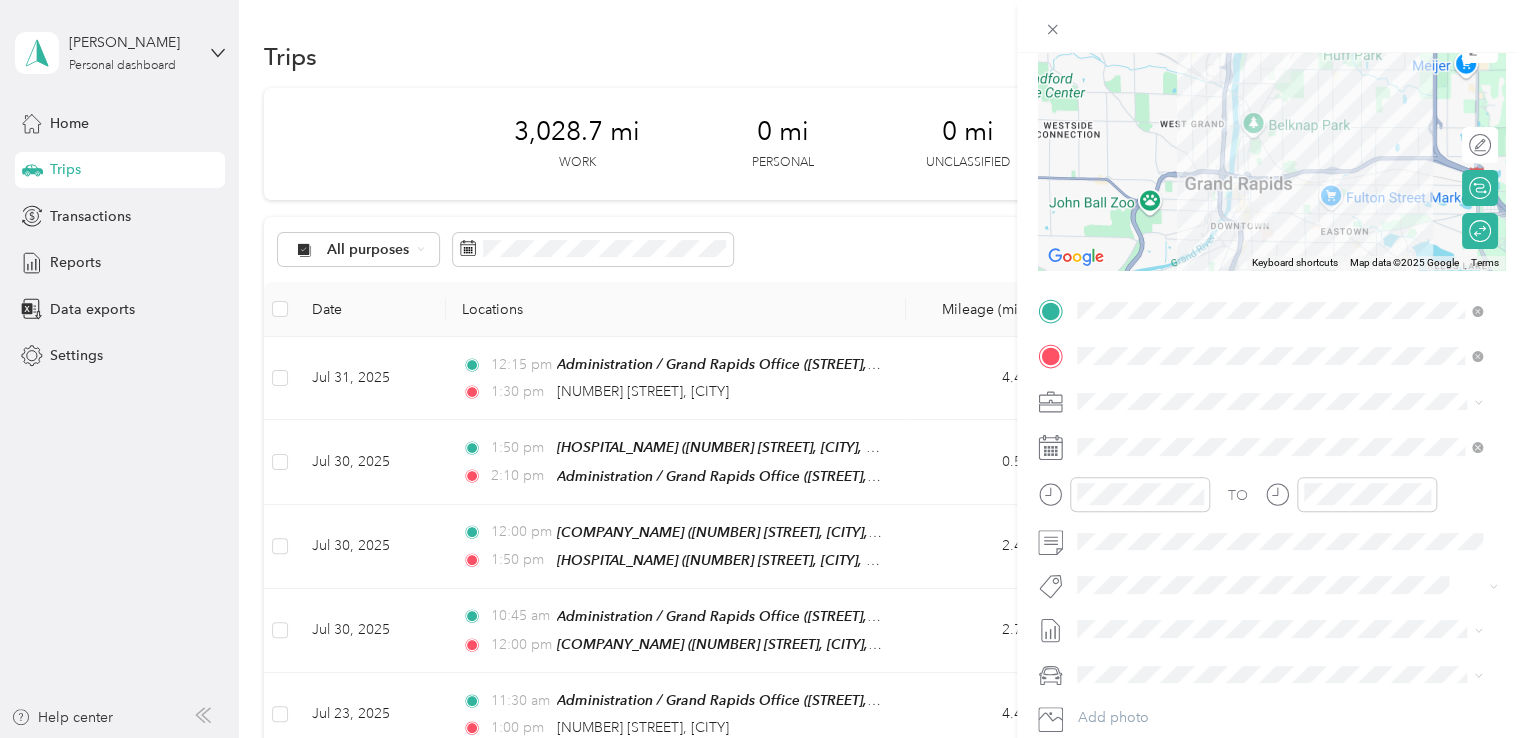 scroll, scrollTop: 184, scrollLeft: 0, axis: vertical 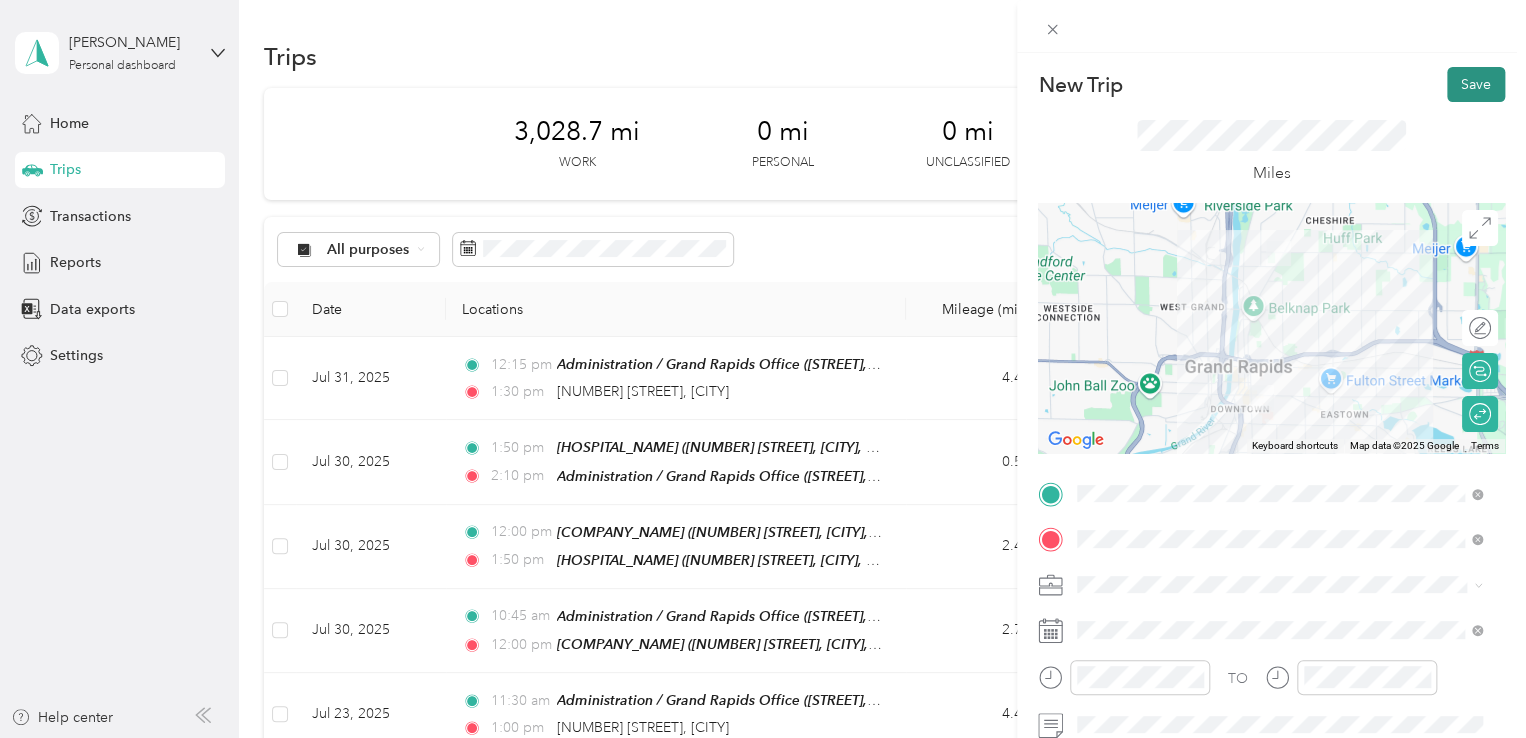 click on "Save" at bounding box center [1476, 84] 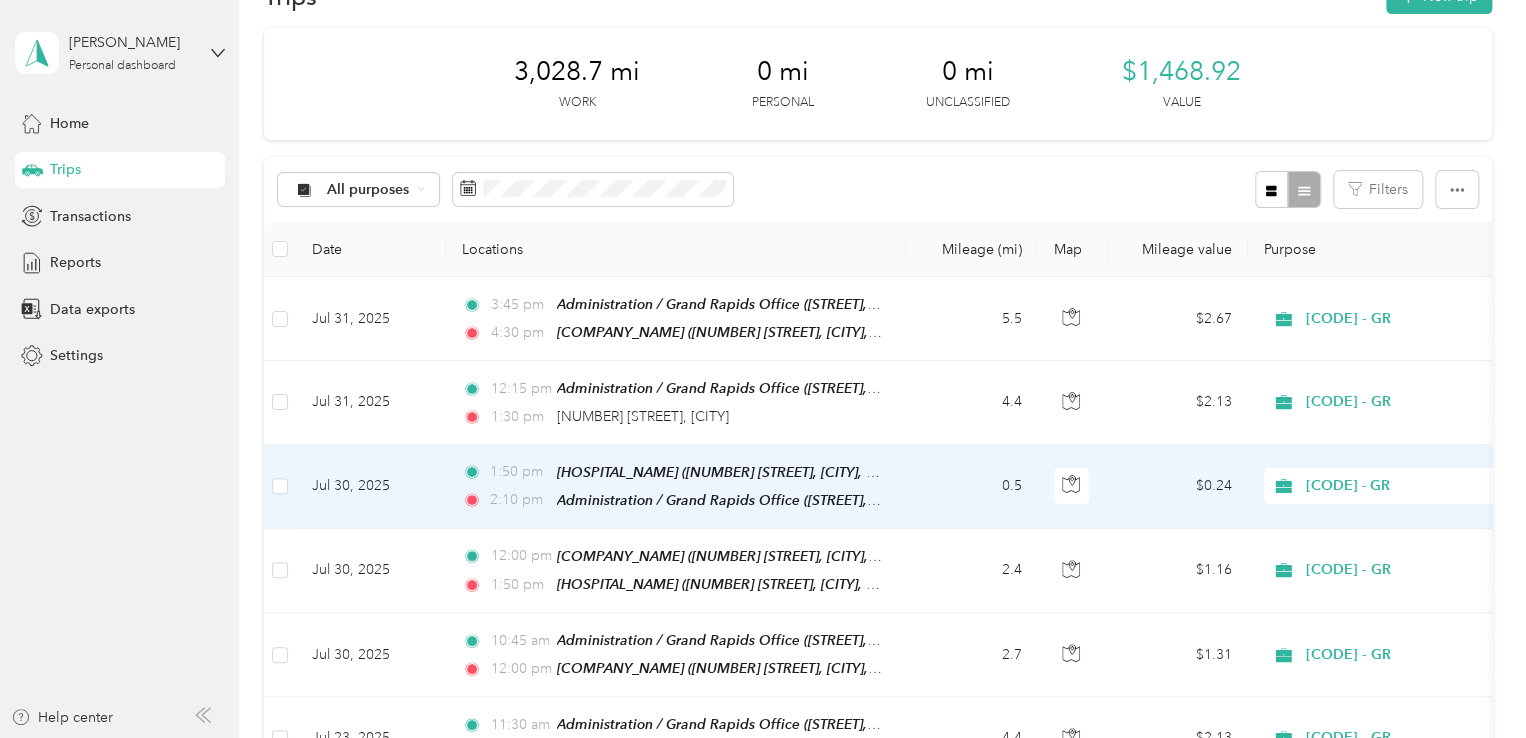 scroll, scrollTop: 0, scrollLeft: 0, axis: both 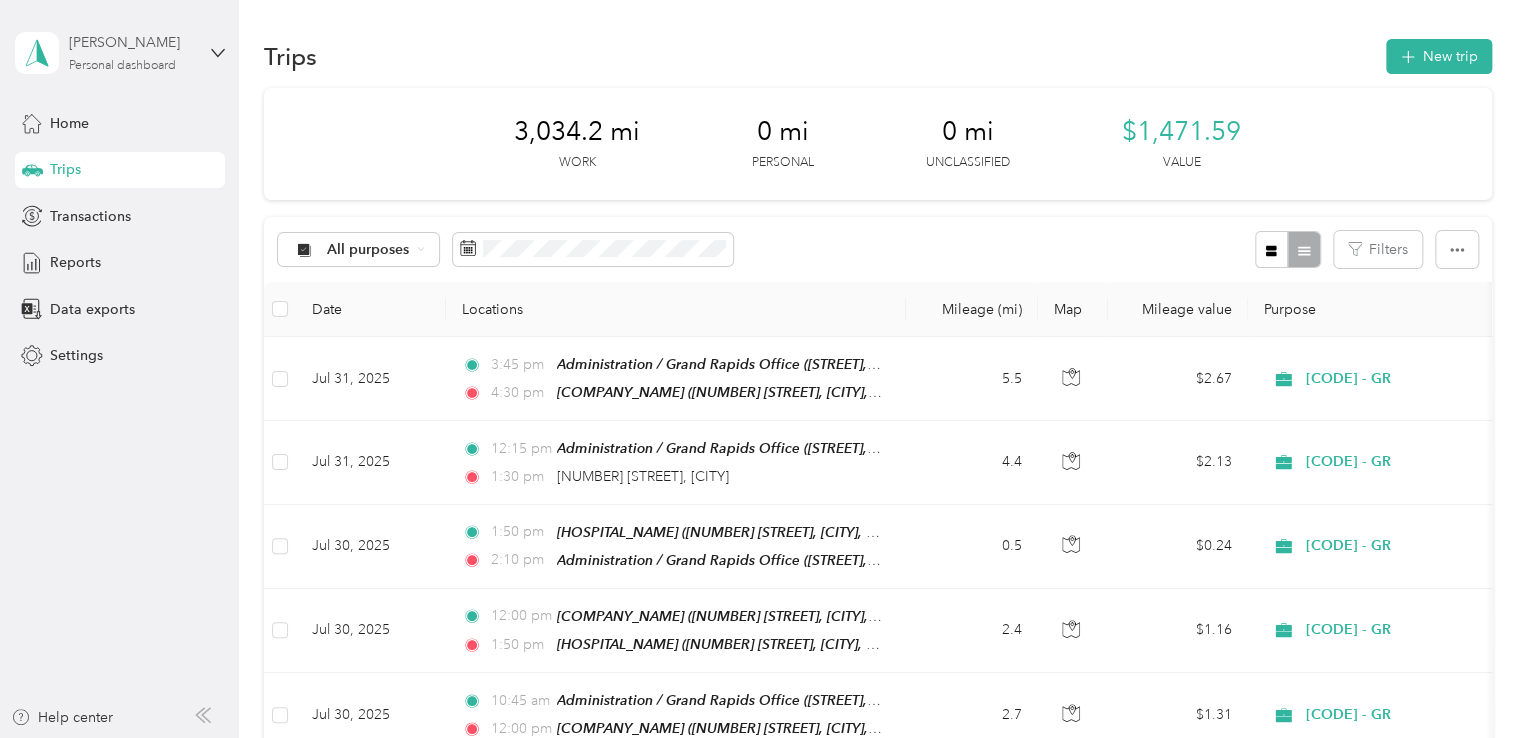 click on "[PERSON_NAME]" at bounding box center [131, 42] 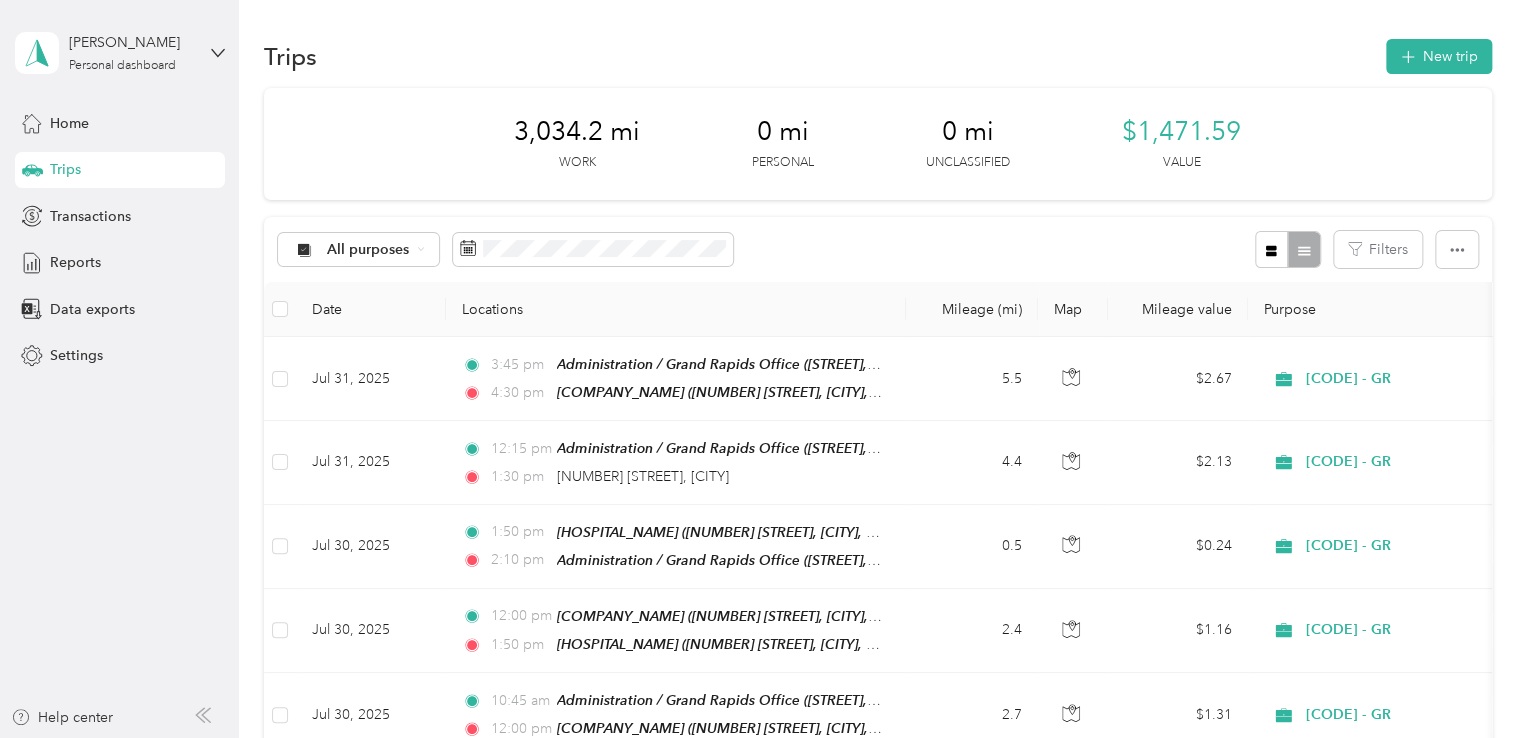 click on "Log out" at bounding box center [167, 164] 